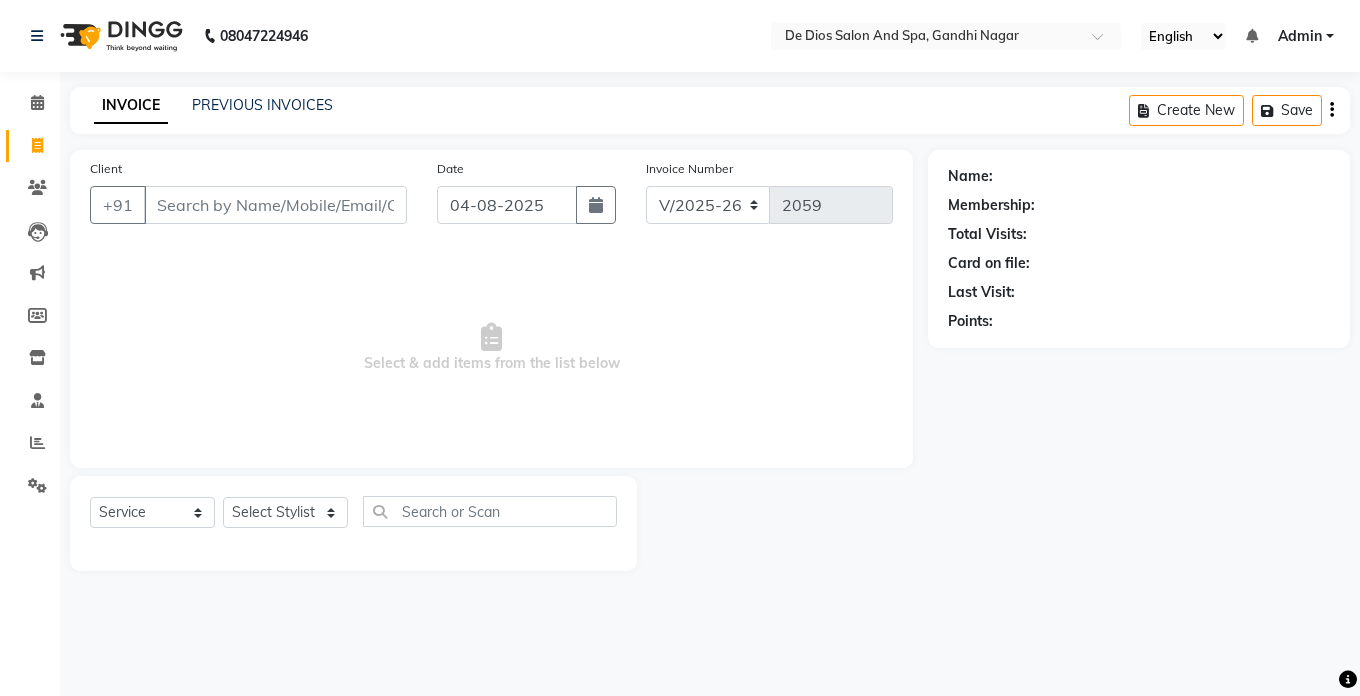 select on "6431" 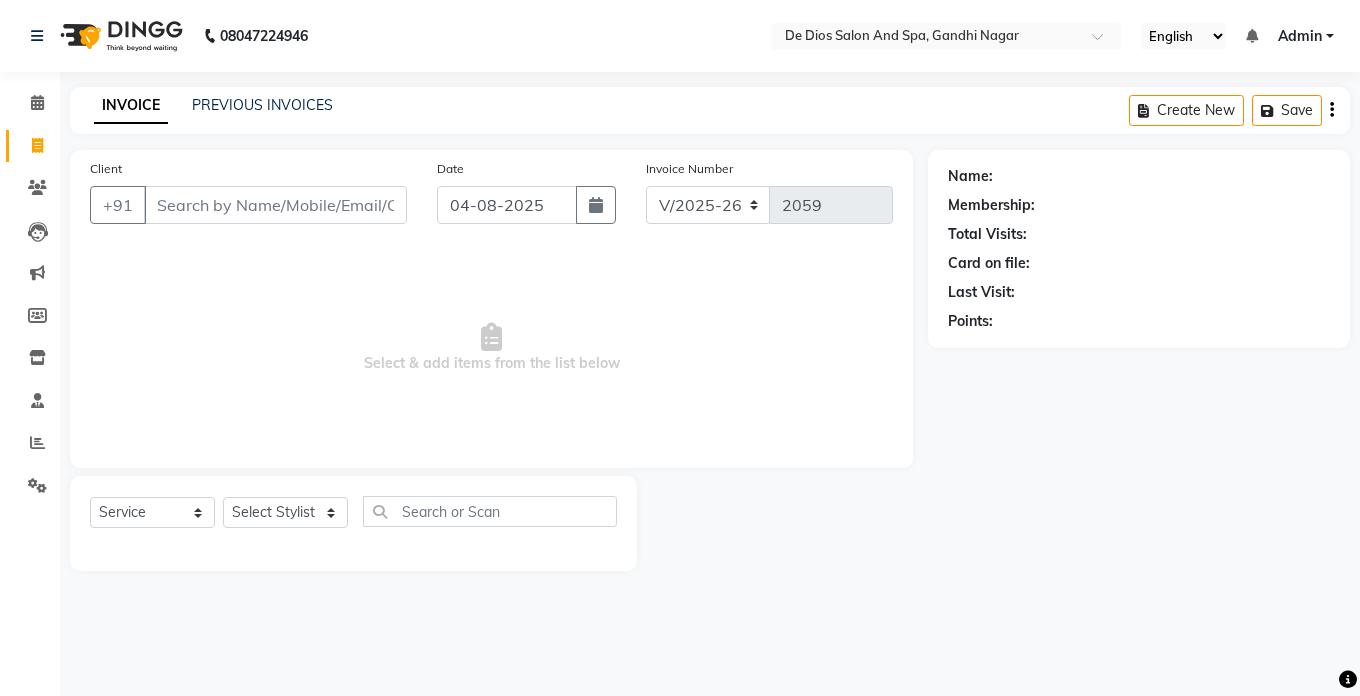 scroll, scrollTop: 0, scrollLeft: 0, axis: both 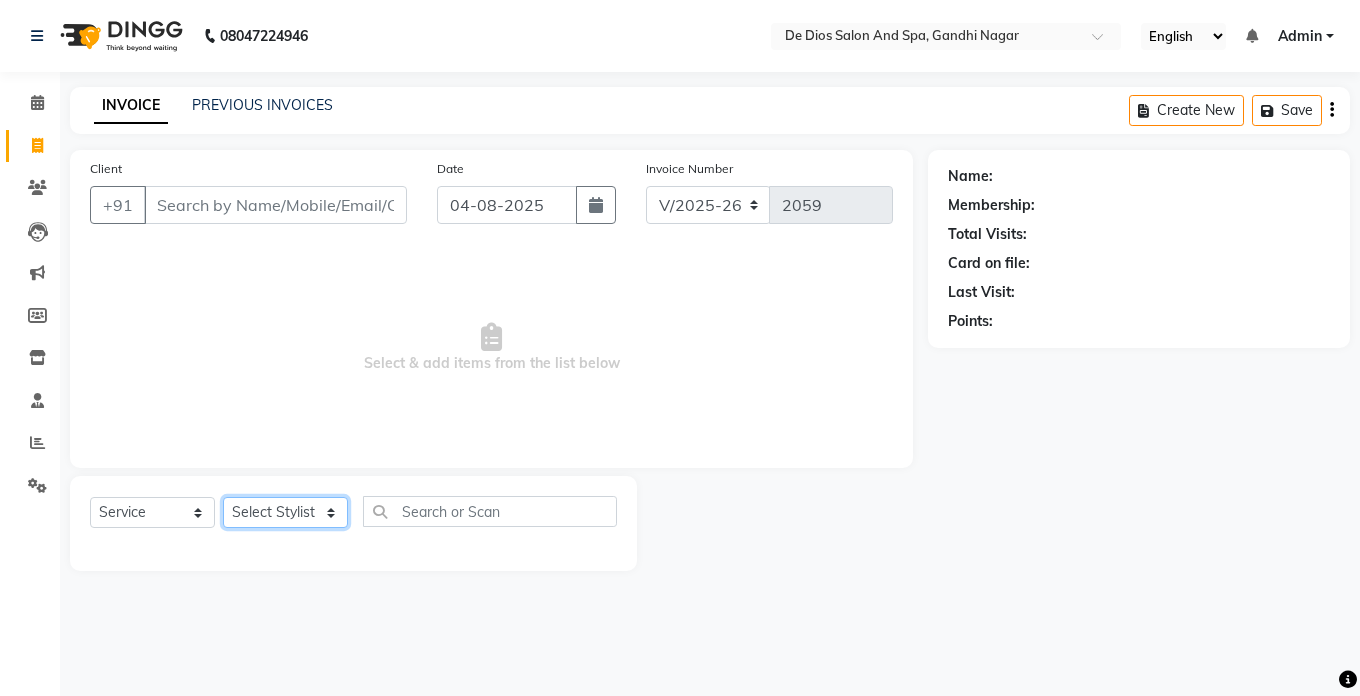 click on "Select Stylist akshay aman Arman Ashwani gunraj megha  nikita thappa nisha parveen shafali vishal vishu kumar" 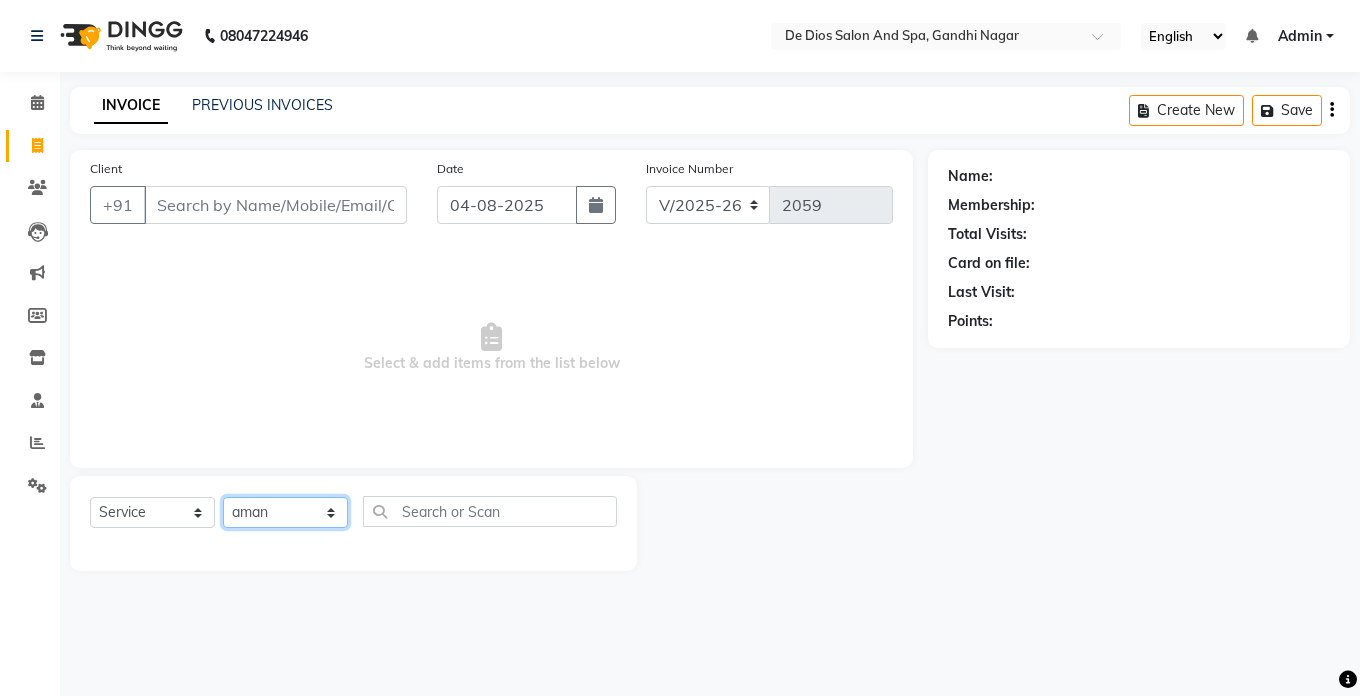click on "Select Stylist akshay aman Arman Ashwani gunraj megha  nikita thappa nisha parveen shafali vishal vishu kumar" 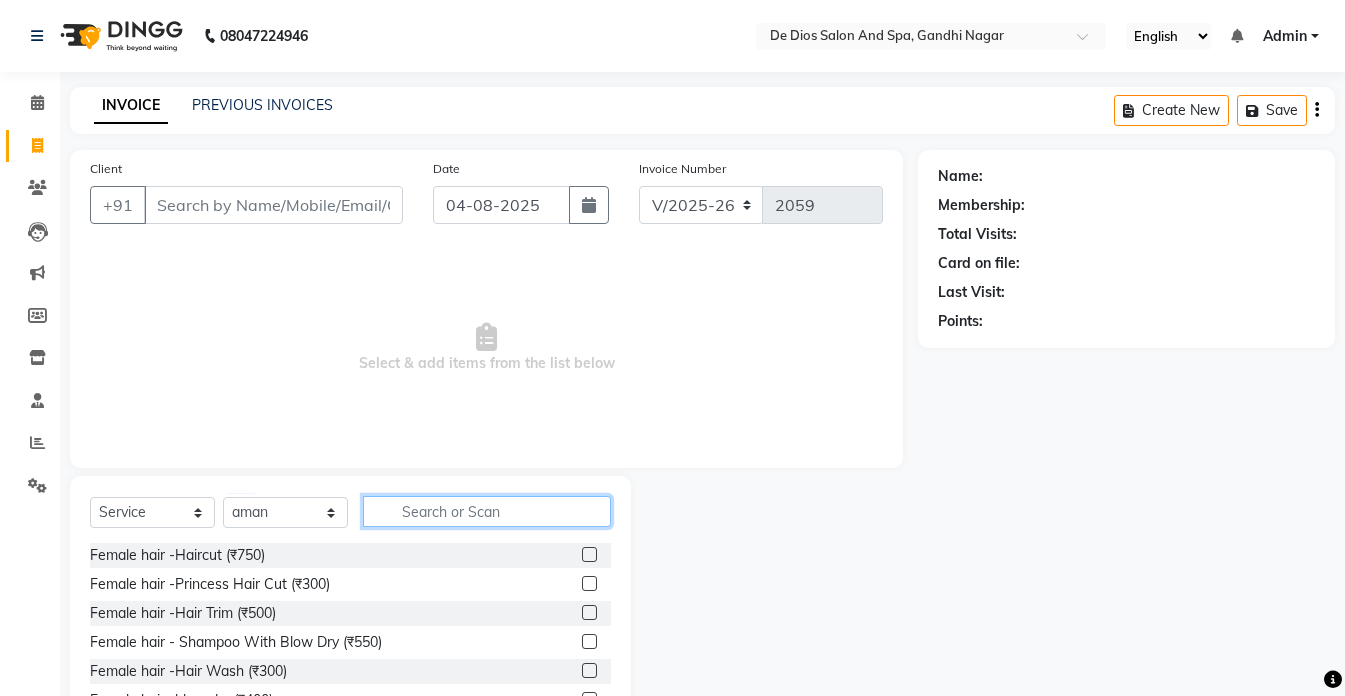 click 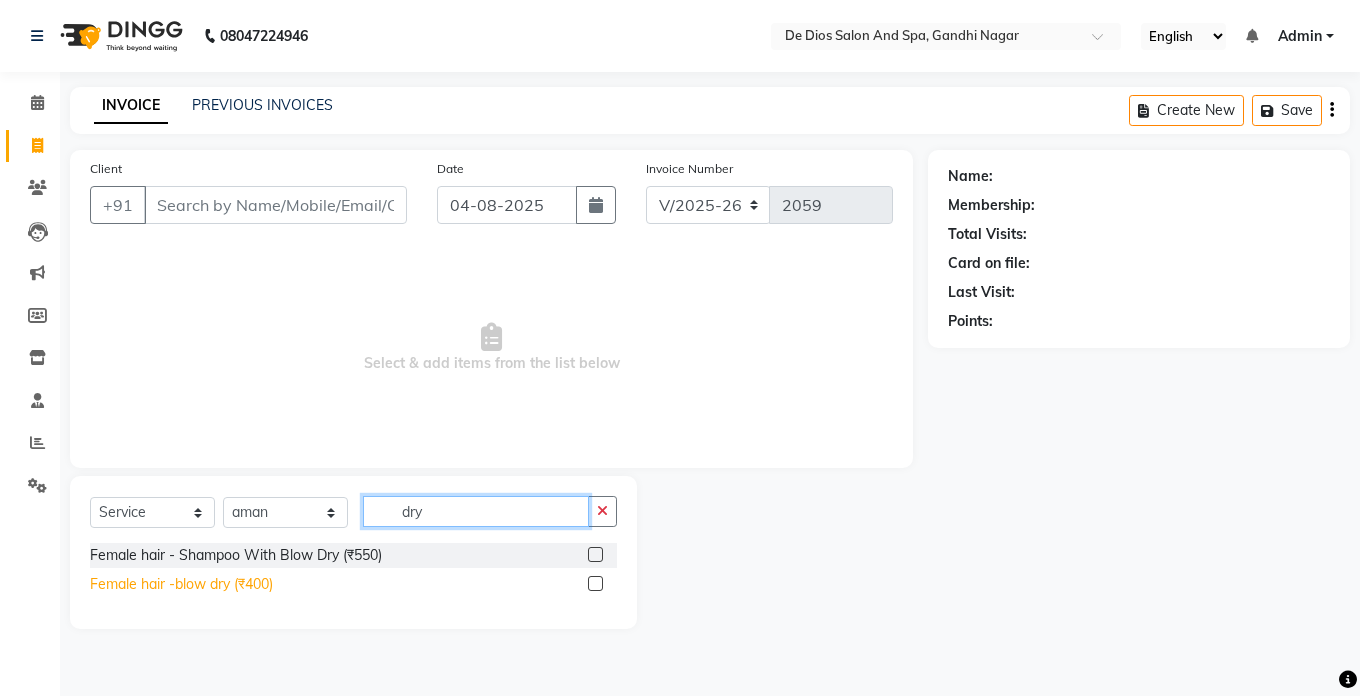 type on "dry" 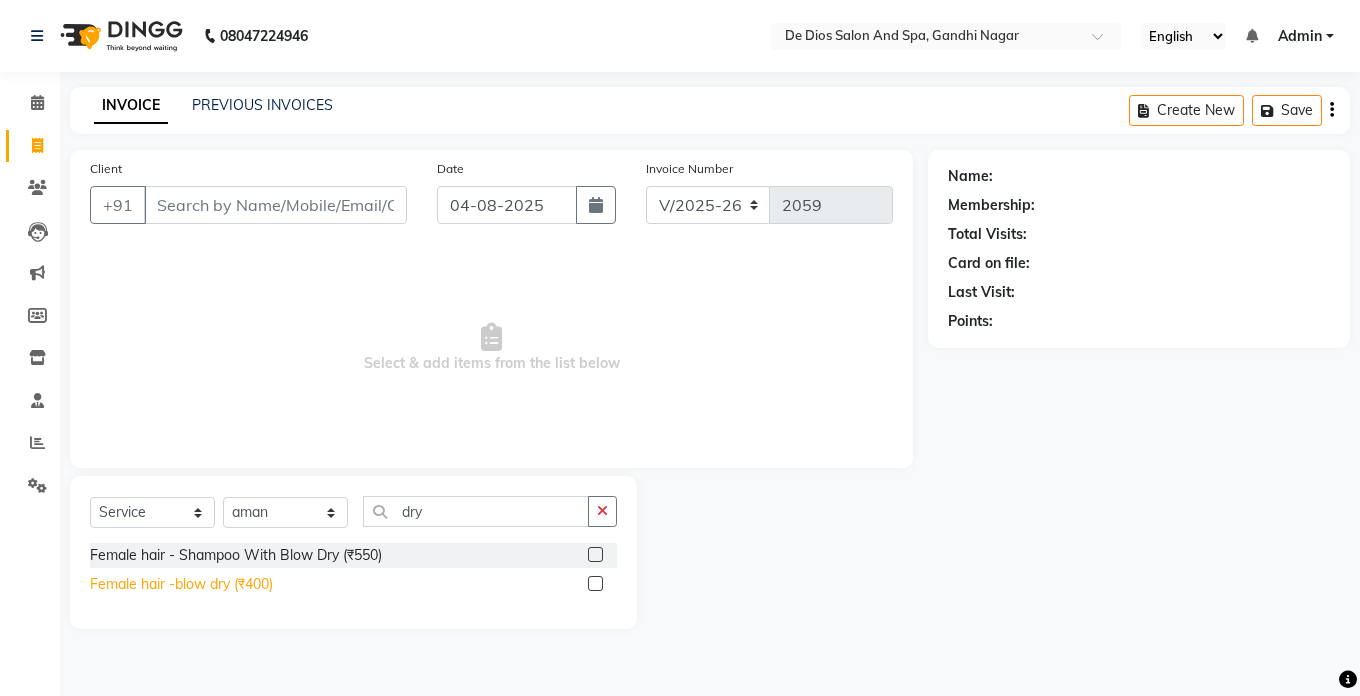 click on "Female hair -blow dry (₹400)" 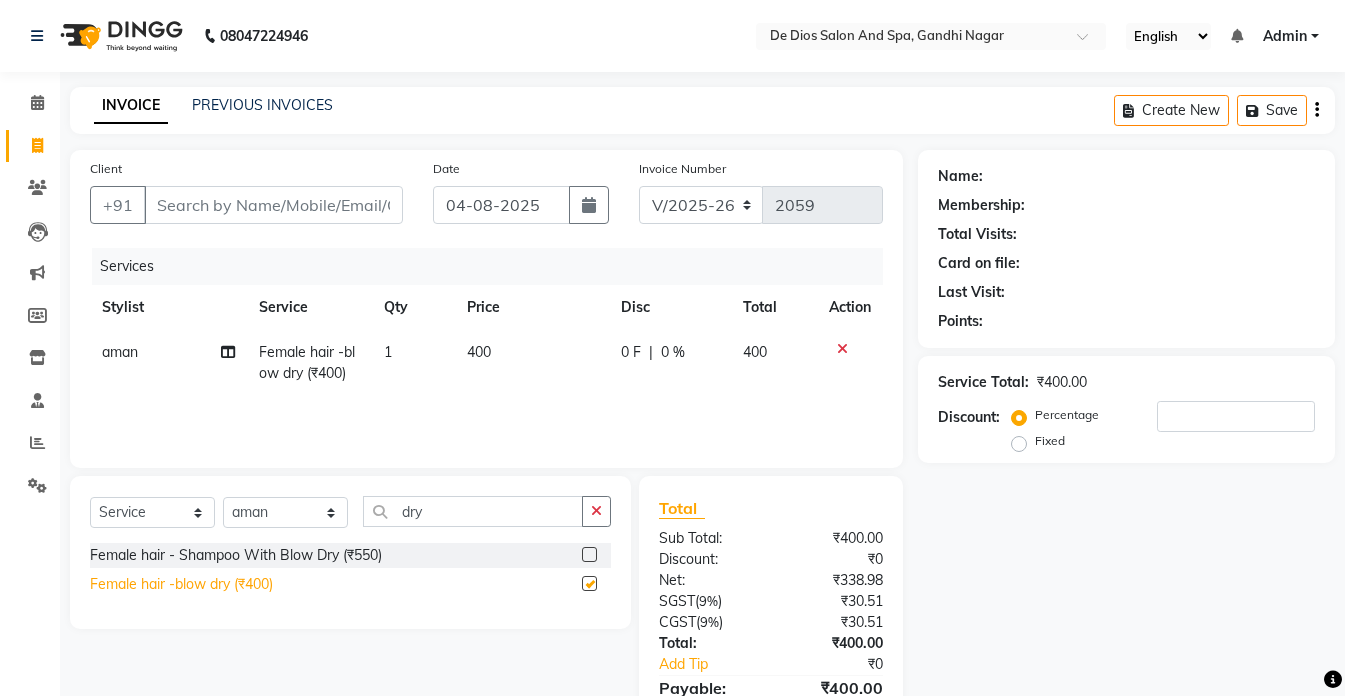 checkbox on "false" 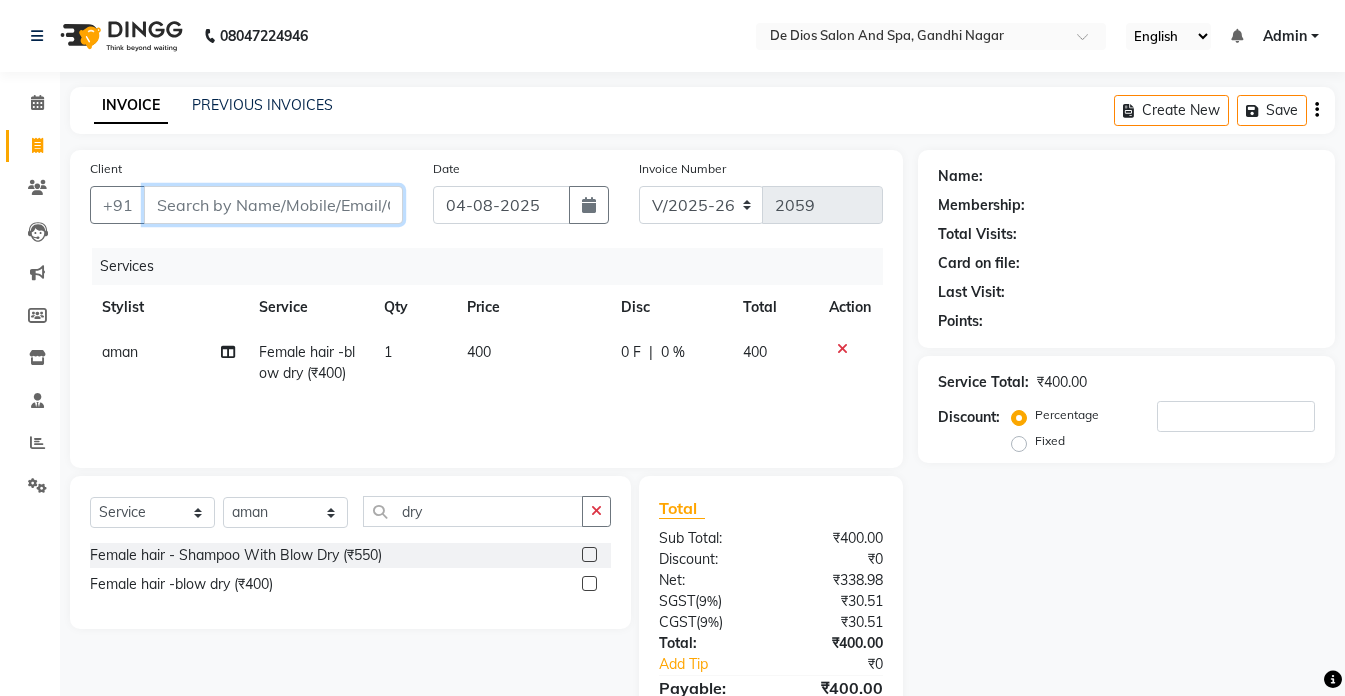 click on "Client" at bounding box center (273, 205) 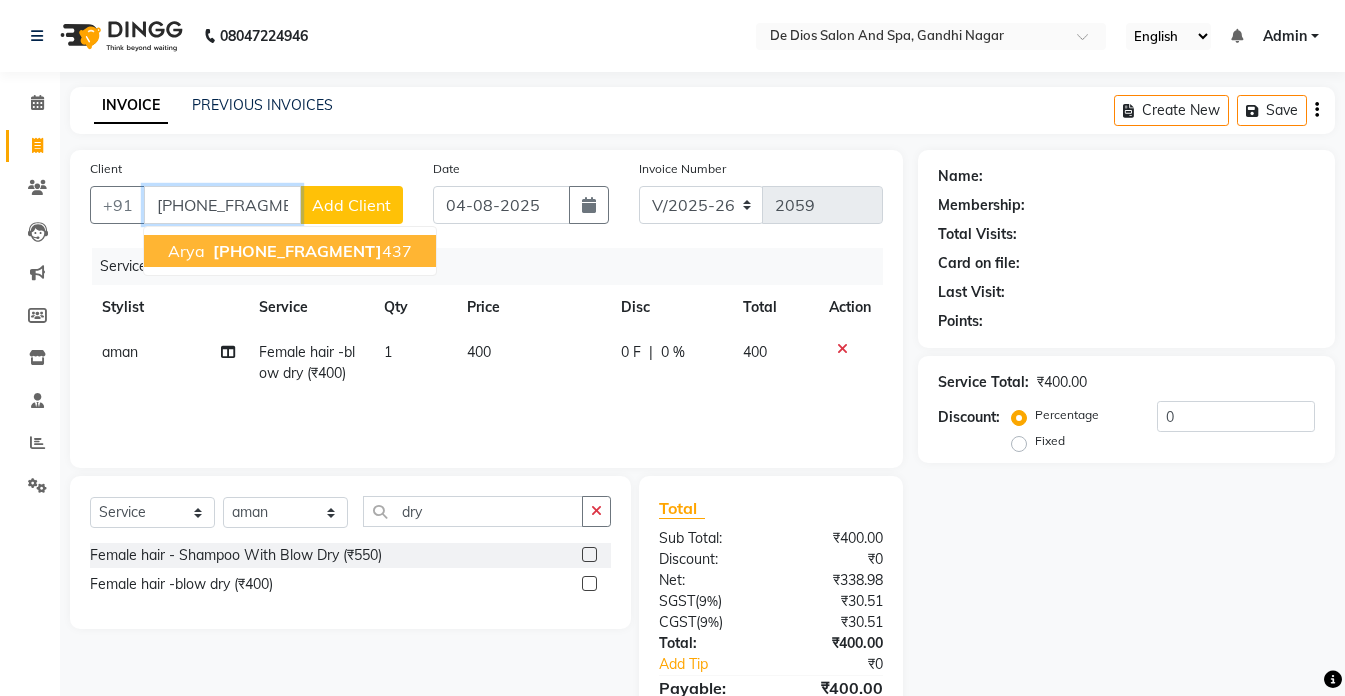 click on "[PHONE_FRAGMENT]" at bounding box center [297, 251] 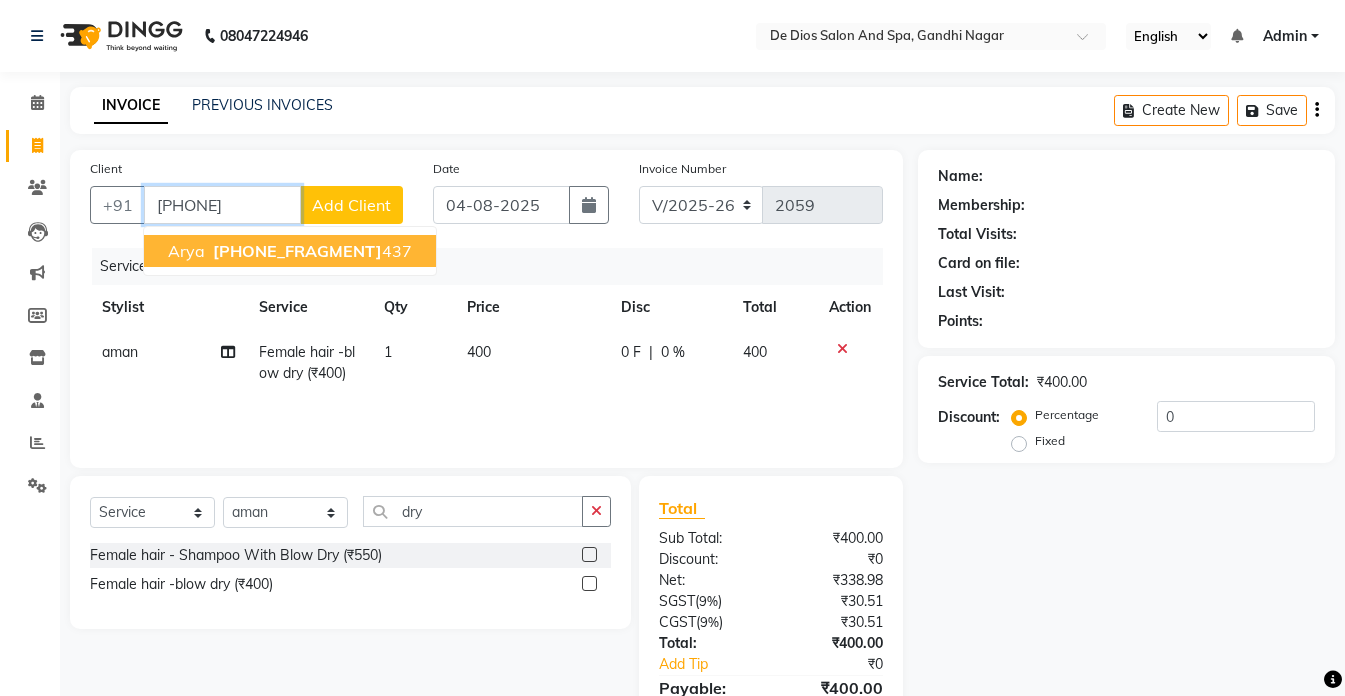type on "[PHONE]" 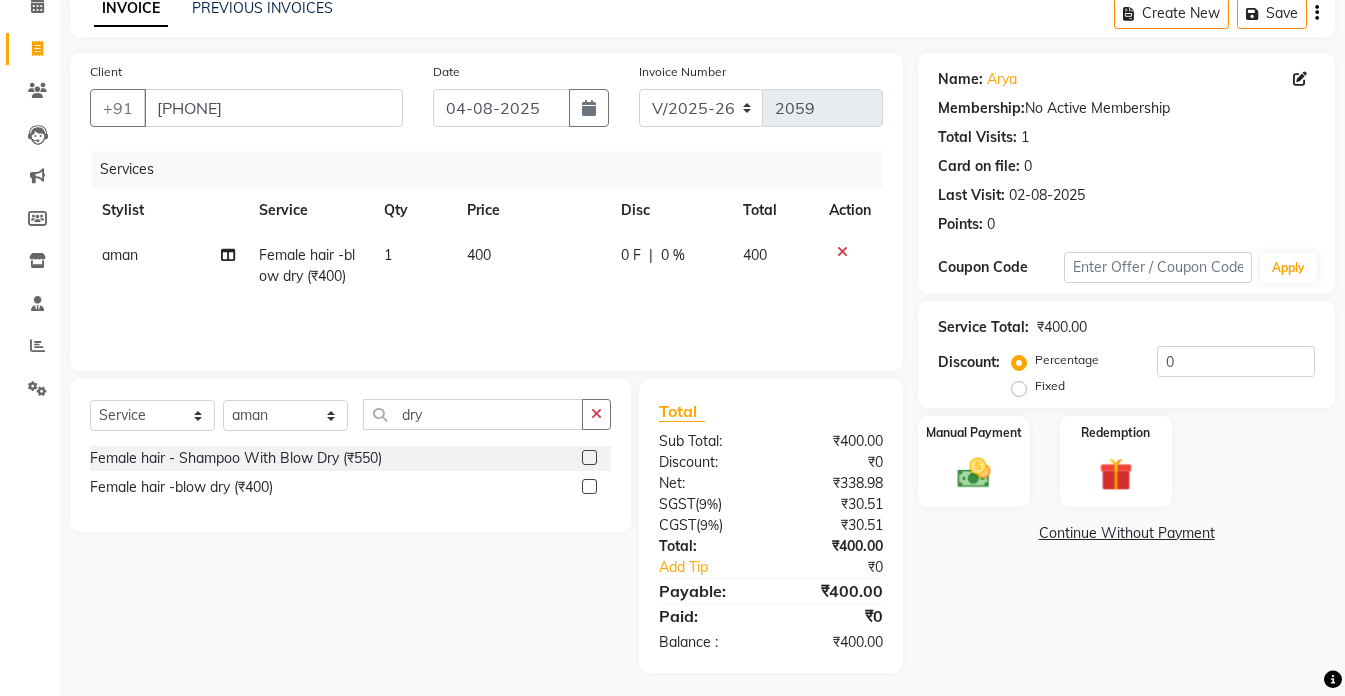 scroll, scrollTop: 104, scrollLeft: 0, axis: vertical 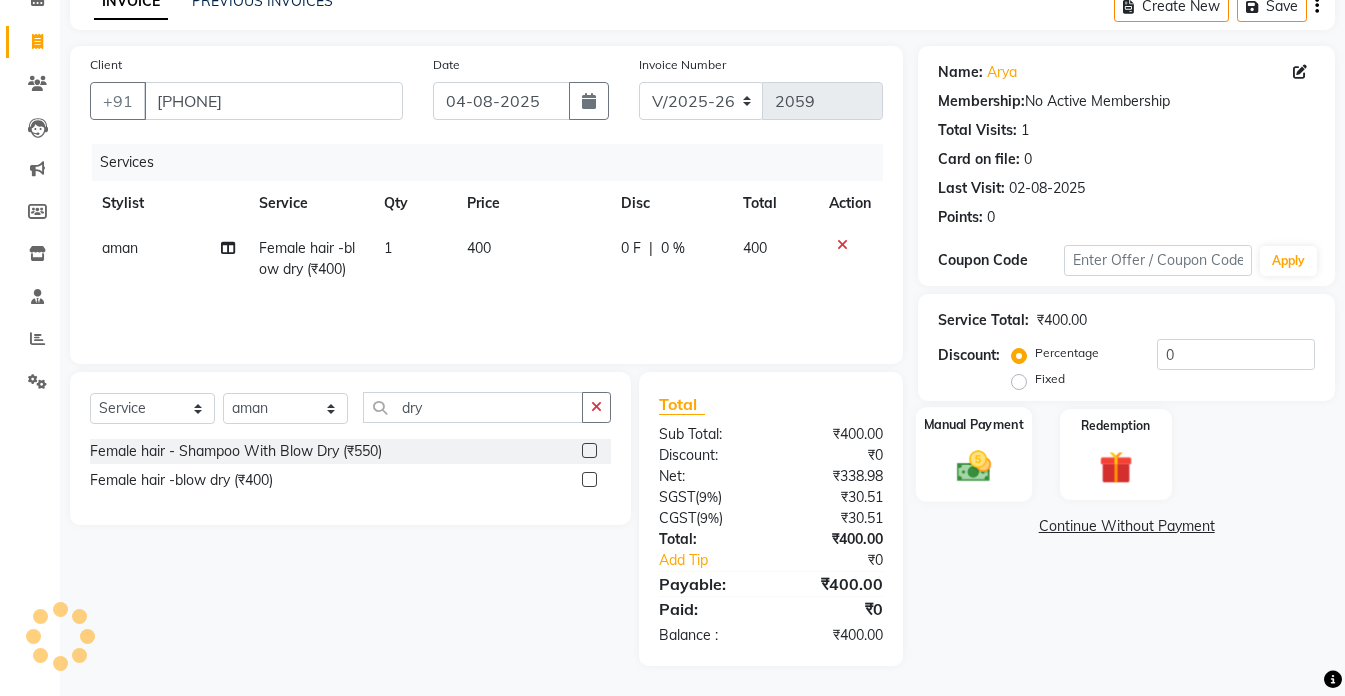 click 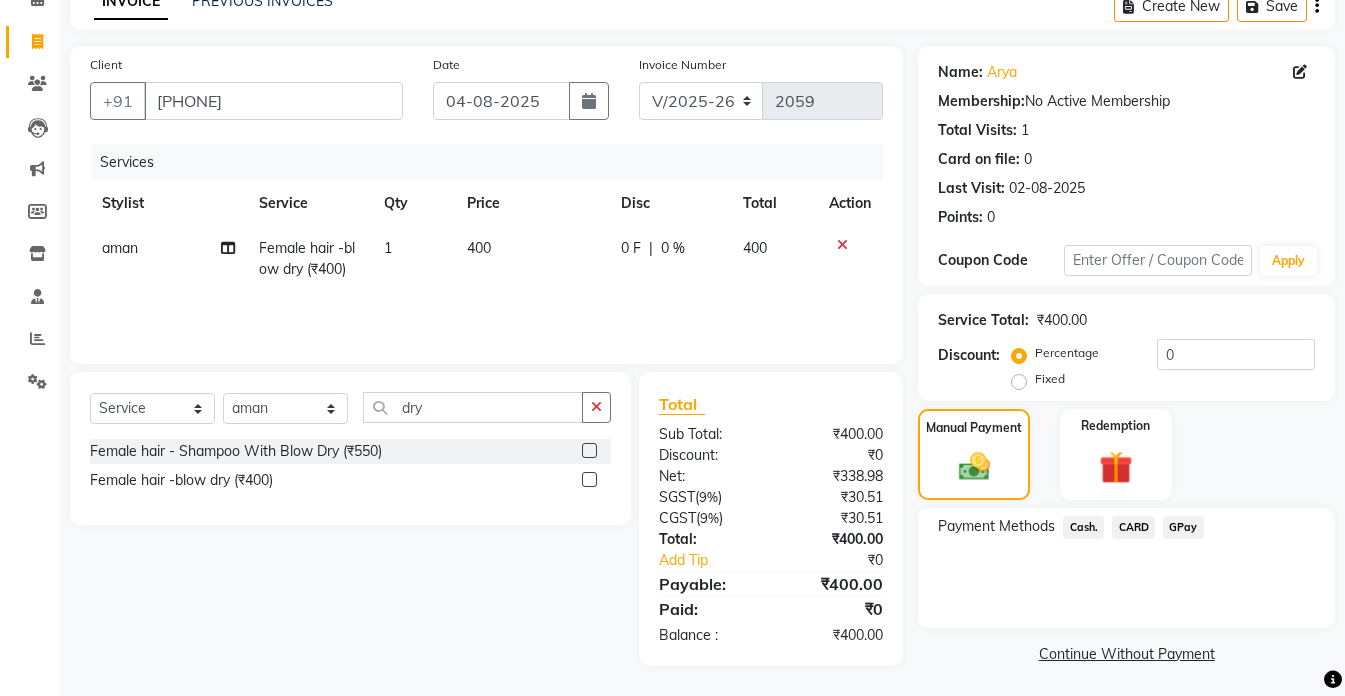 click on "GPay" 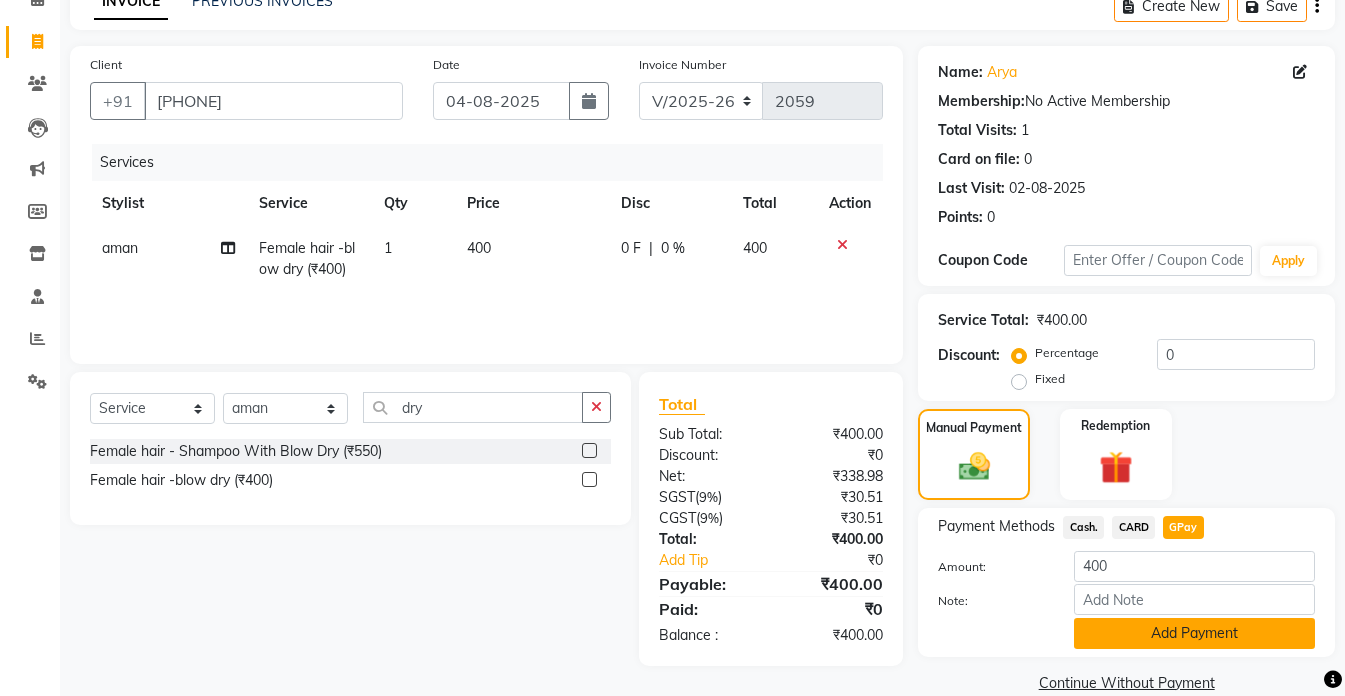 click on "Add Payment" 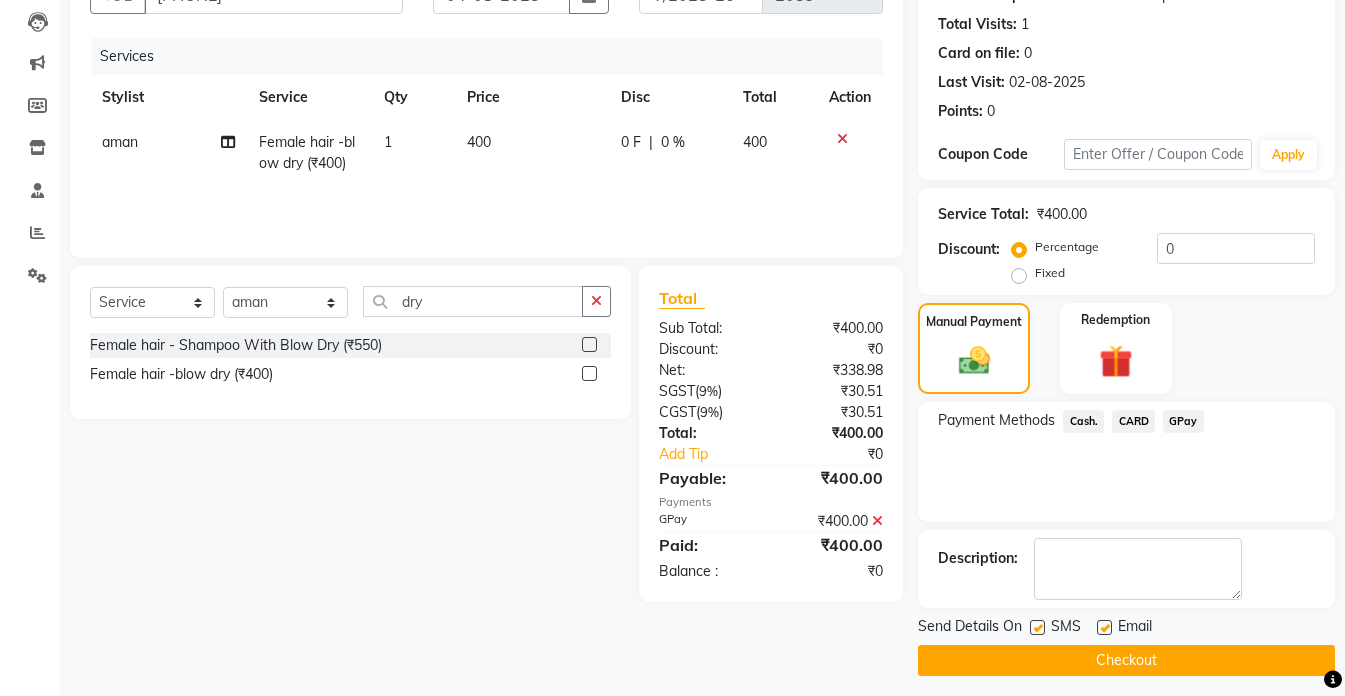 scroll, scrollTop: 220, scrollLeft: 0, axis: vertical 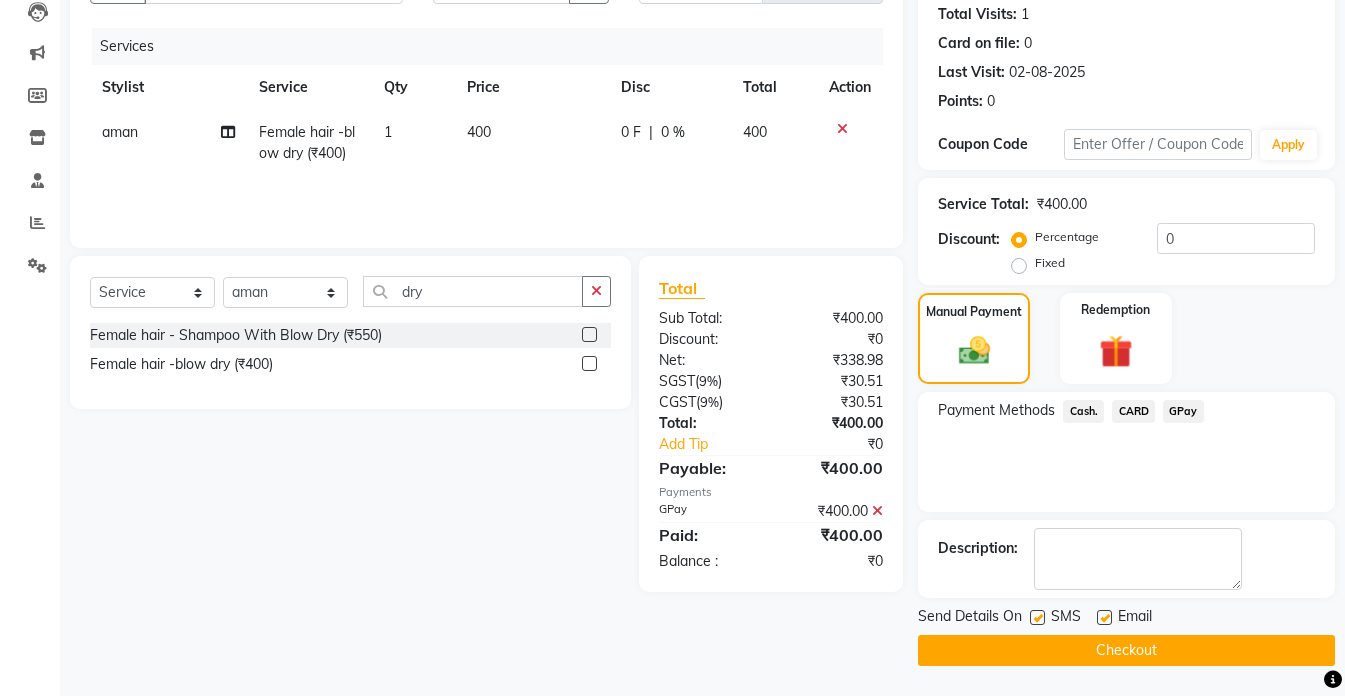 click on "Checkout" 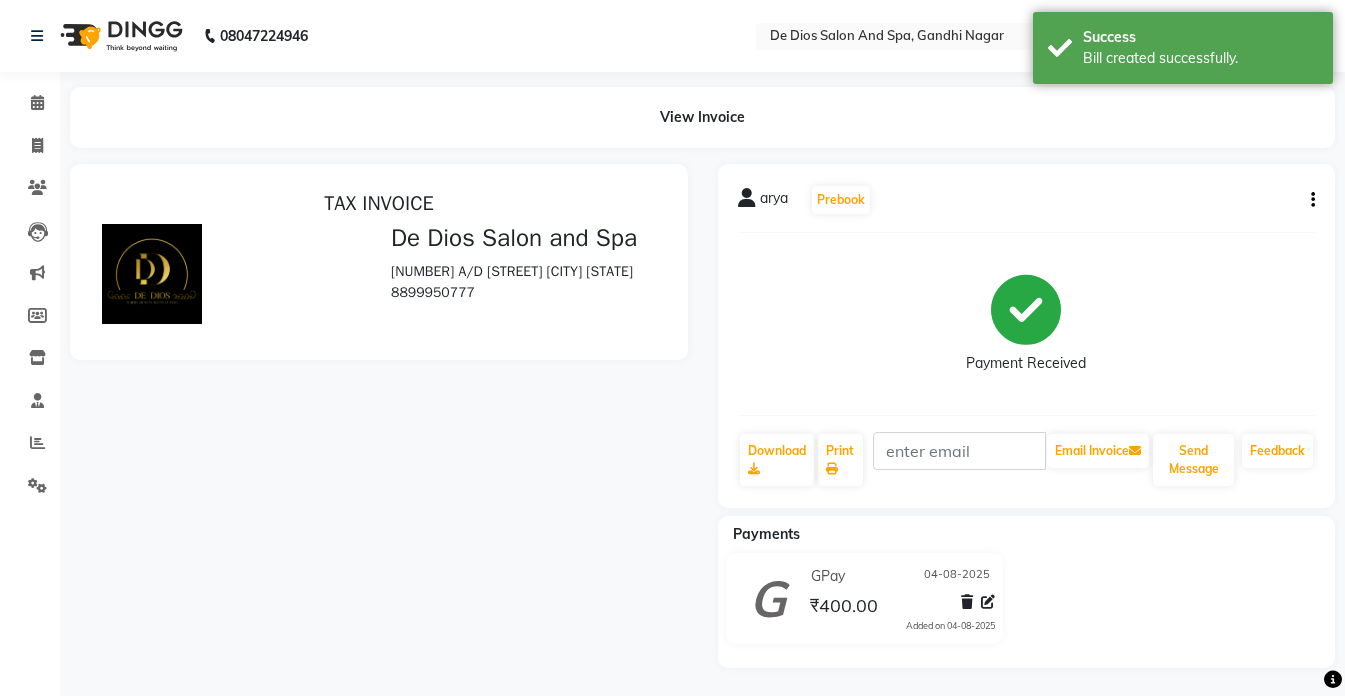 scroll, scrollTop: 0, scrollLeft: 0, axis: both 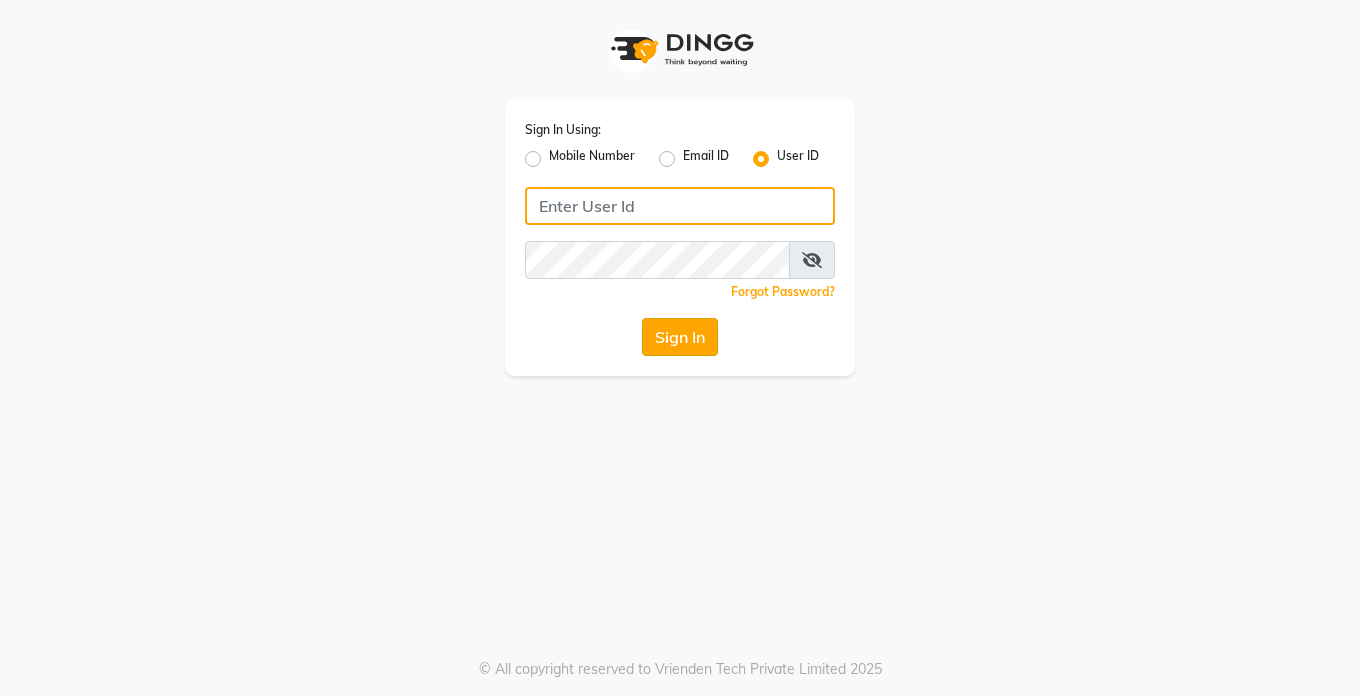 type on "Dedios123" 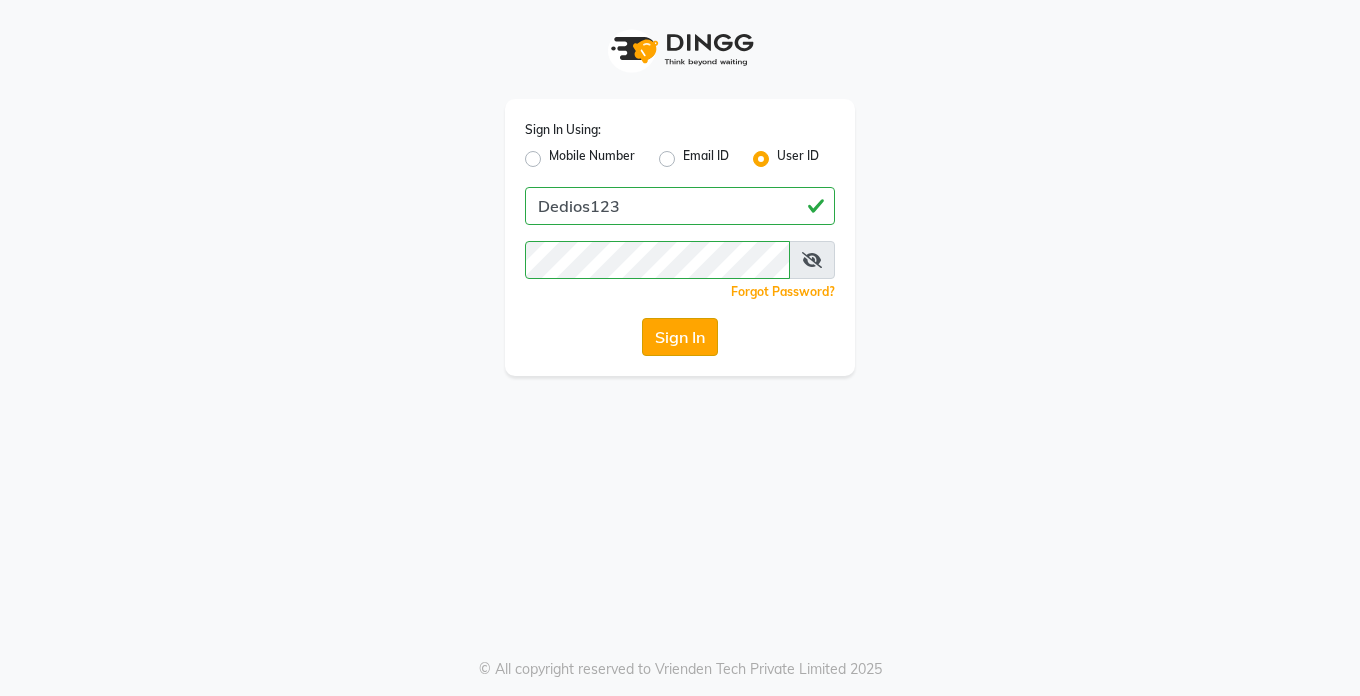click on "Sign In" 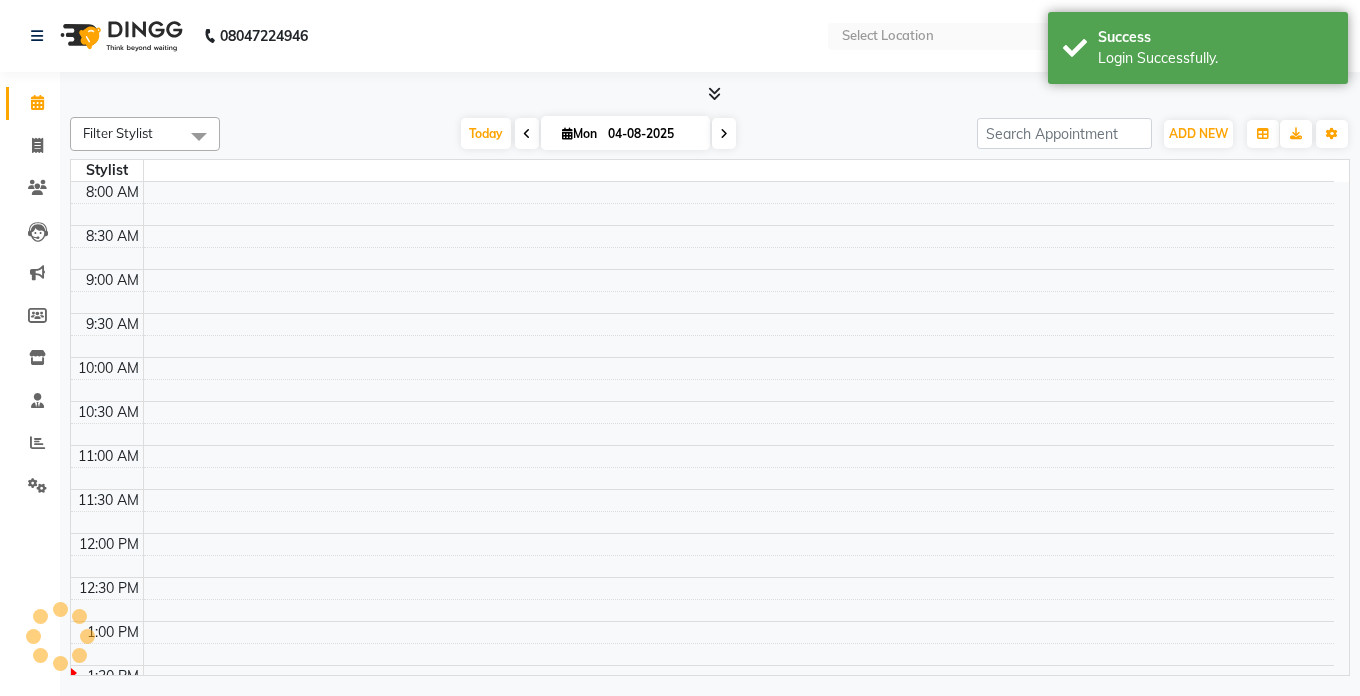 select on "en" 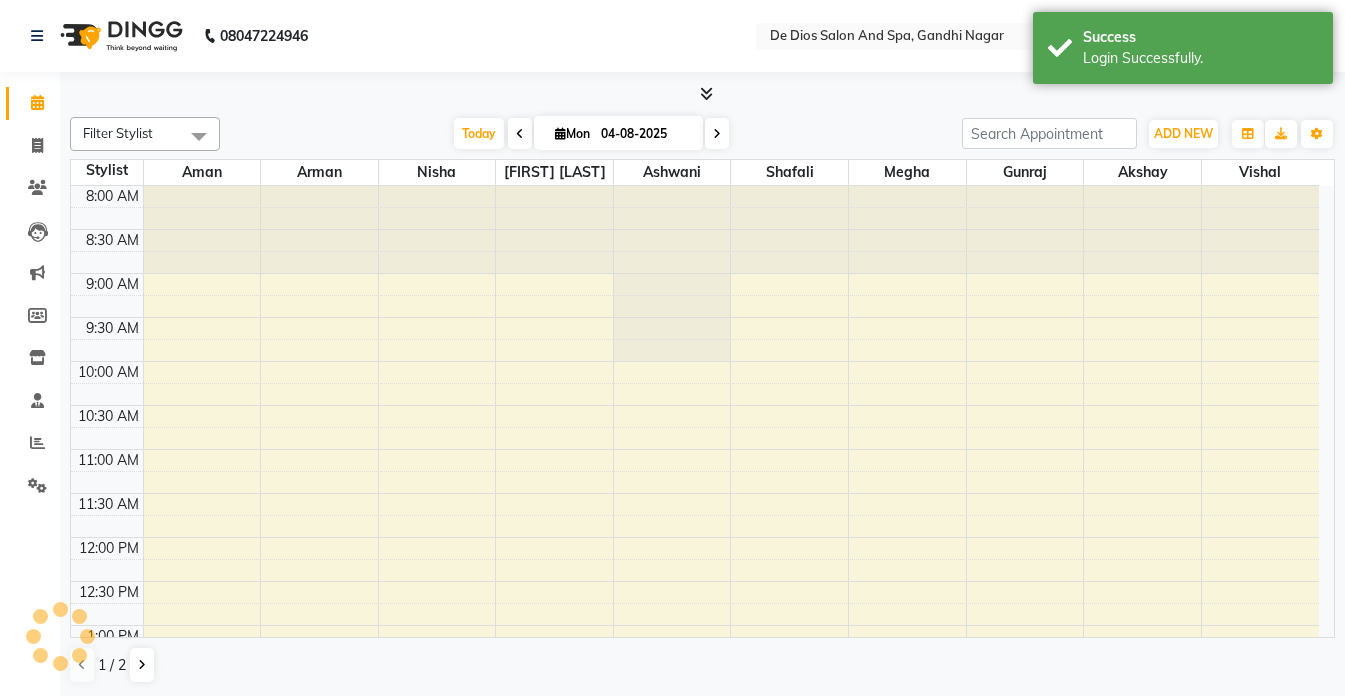 scroll, scrollTop: 0, scrollLeft: 0, axis: both 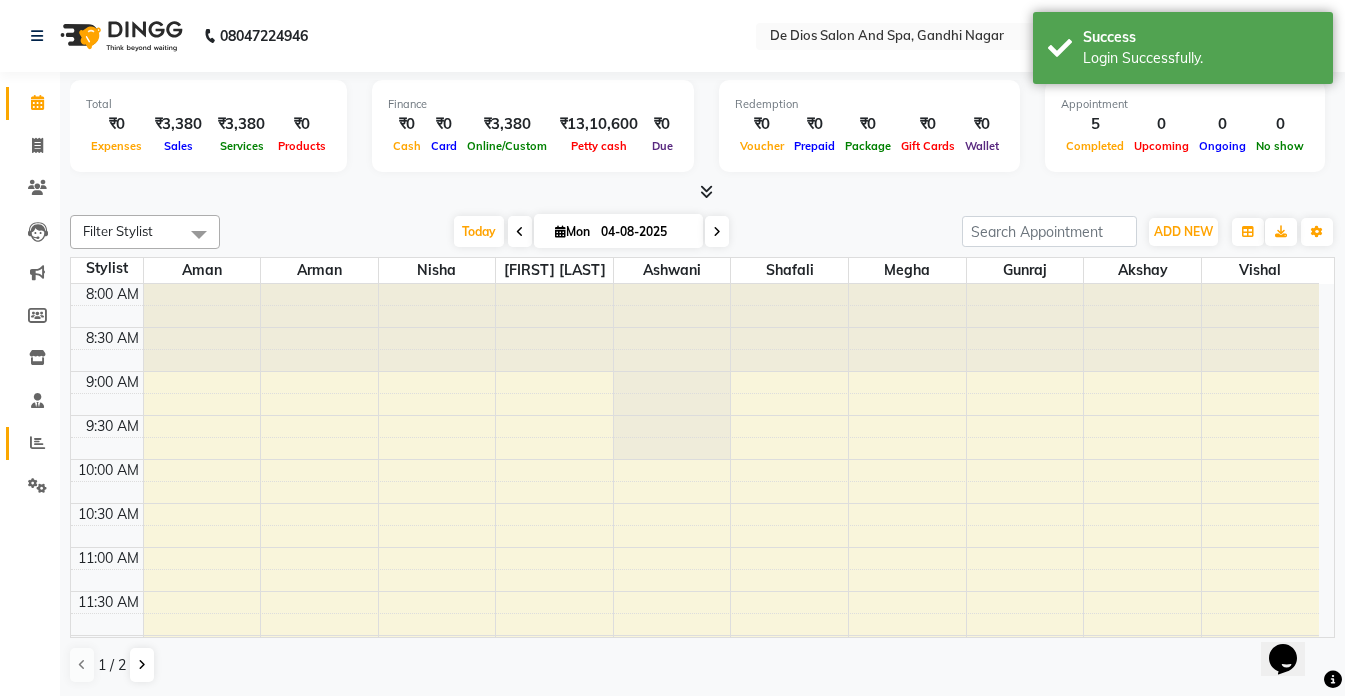 click on "Reports" 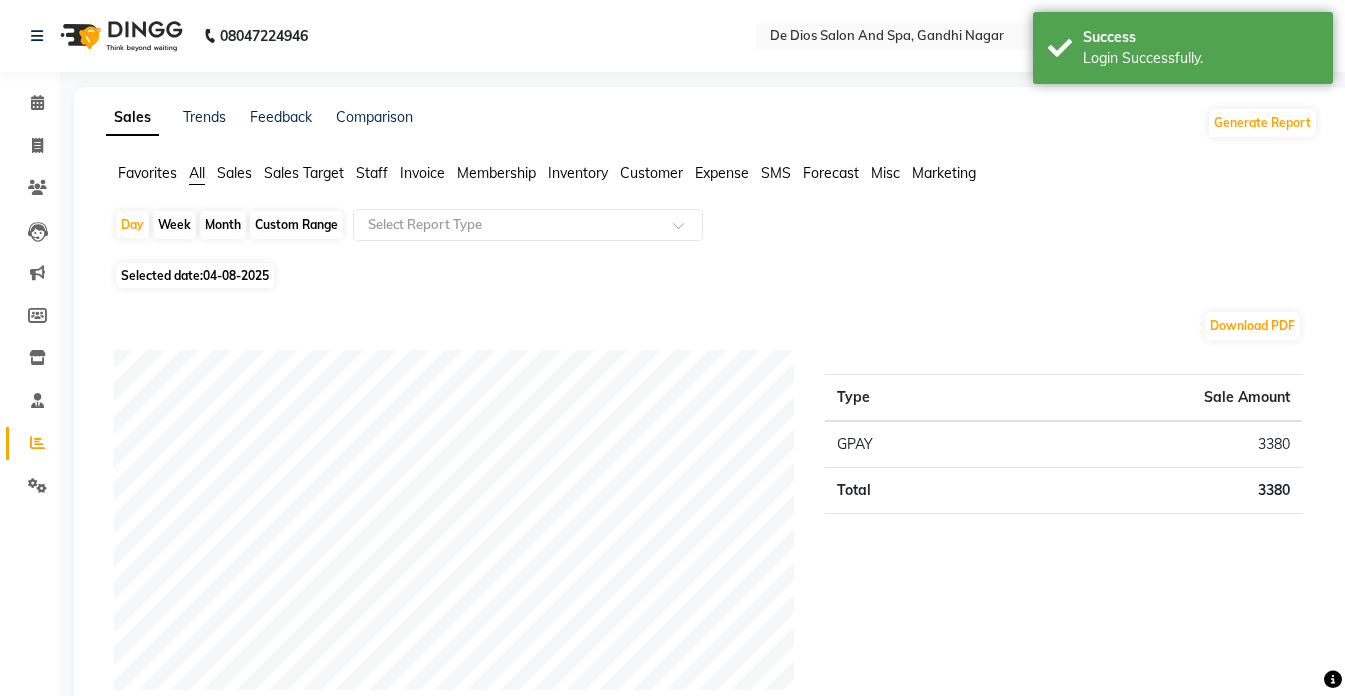 click on "Staff" 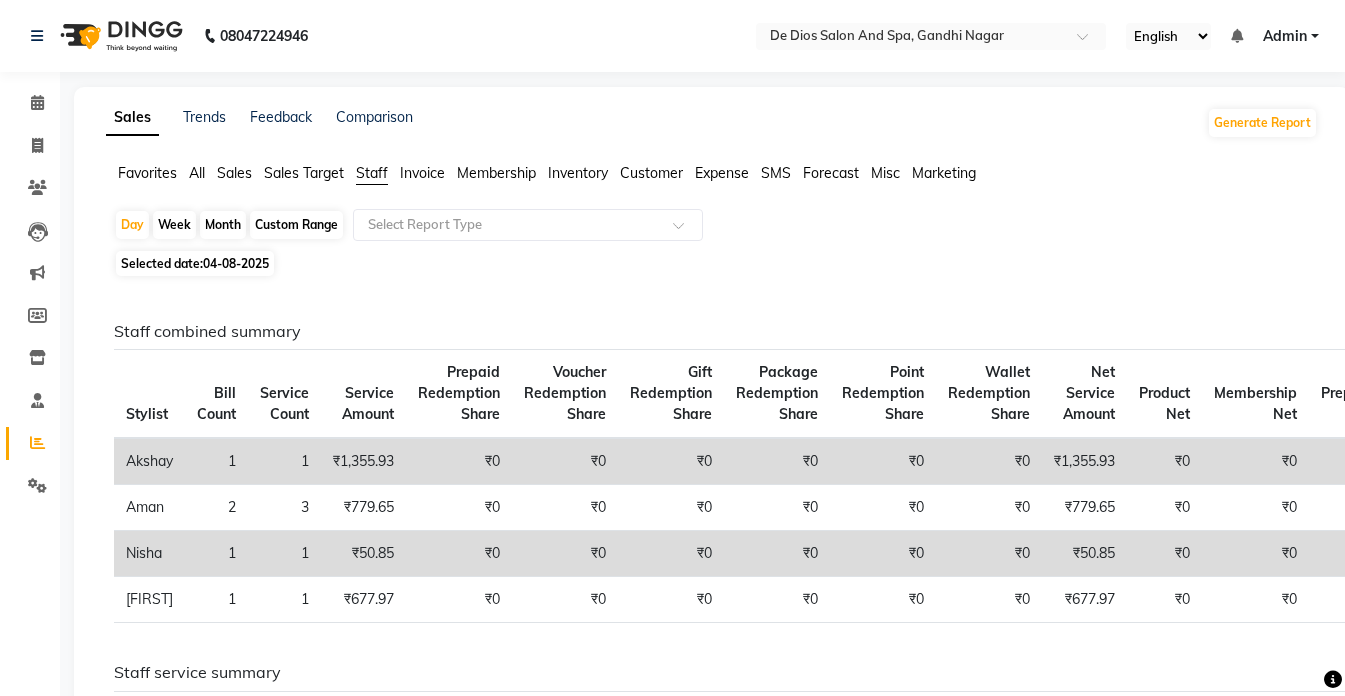 click on "Staff" 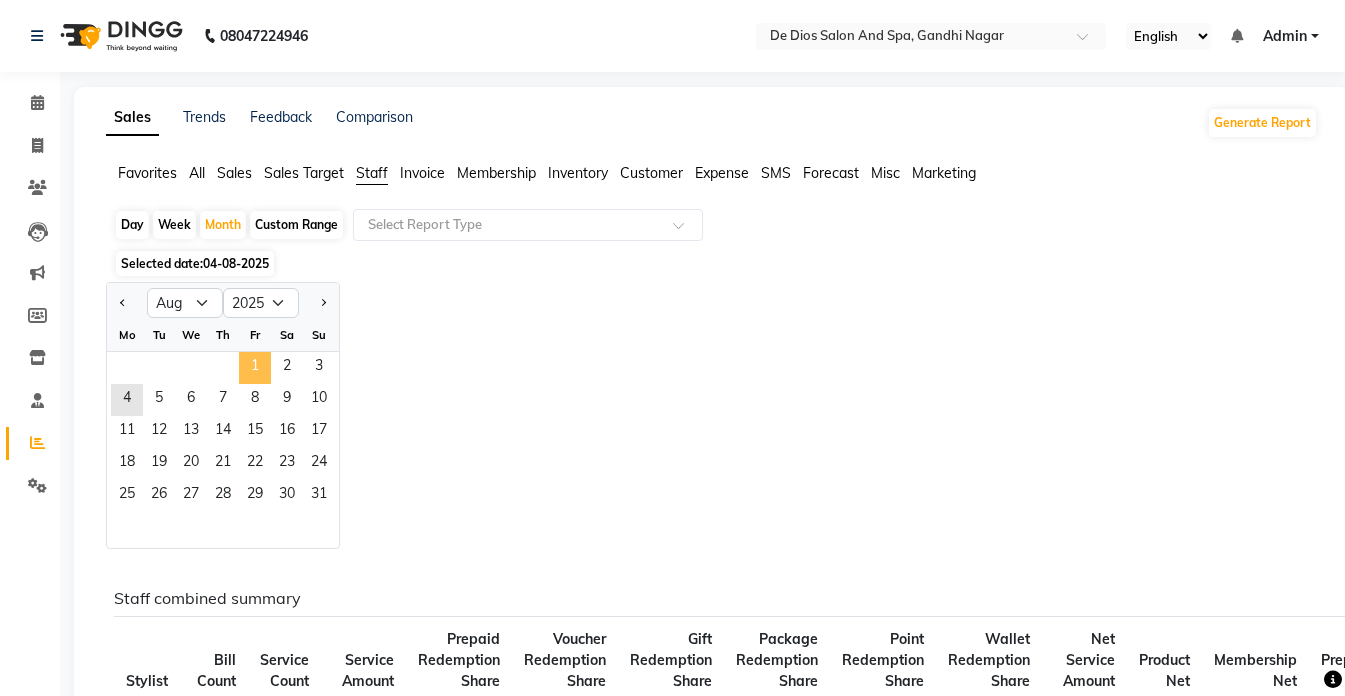 click on "1" 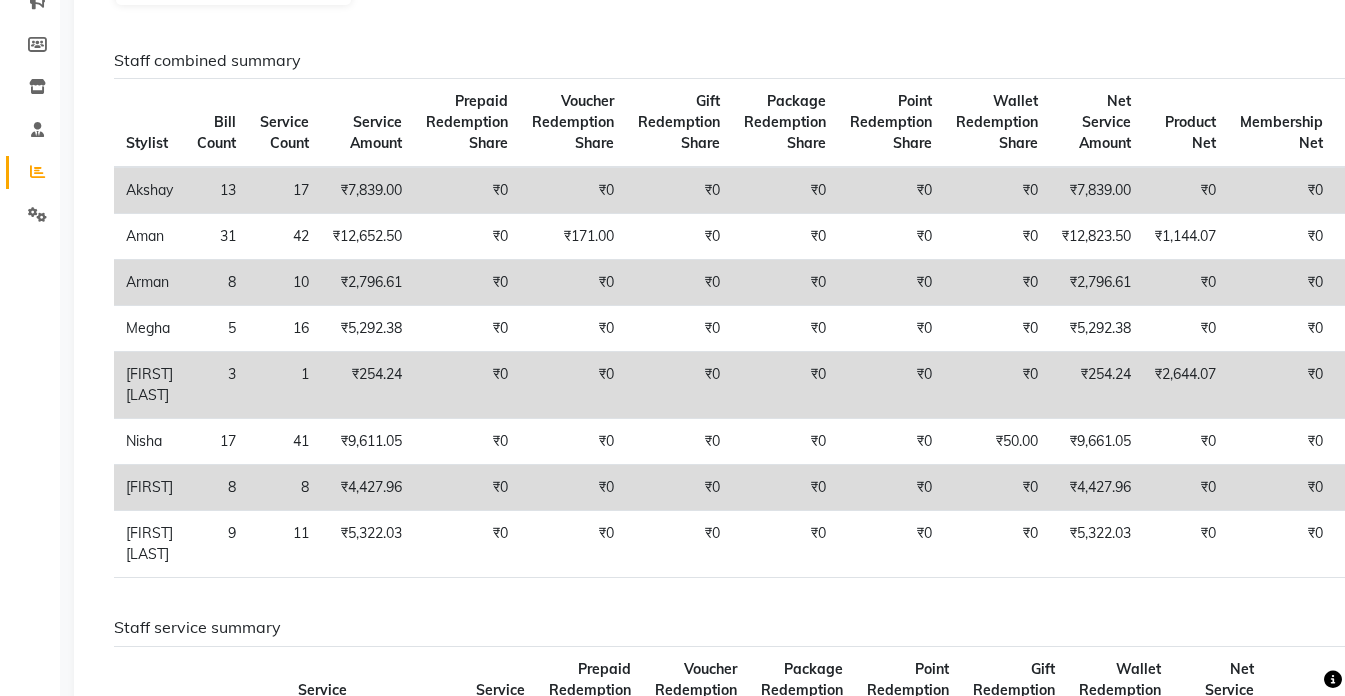scroll, scrollTop: 300, scrollLeft: 0, axis: vertical 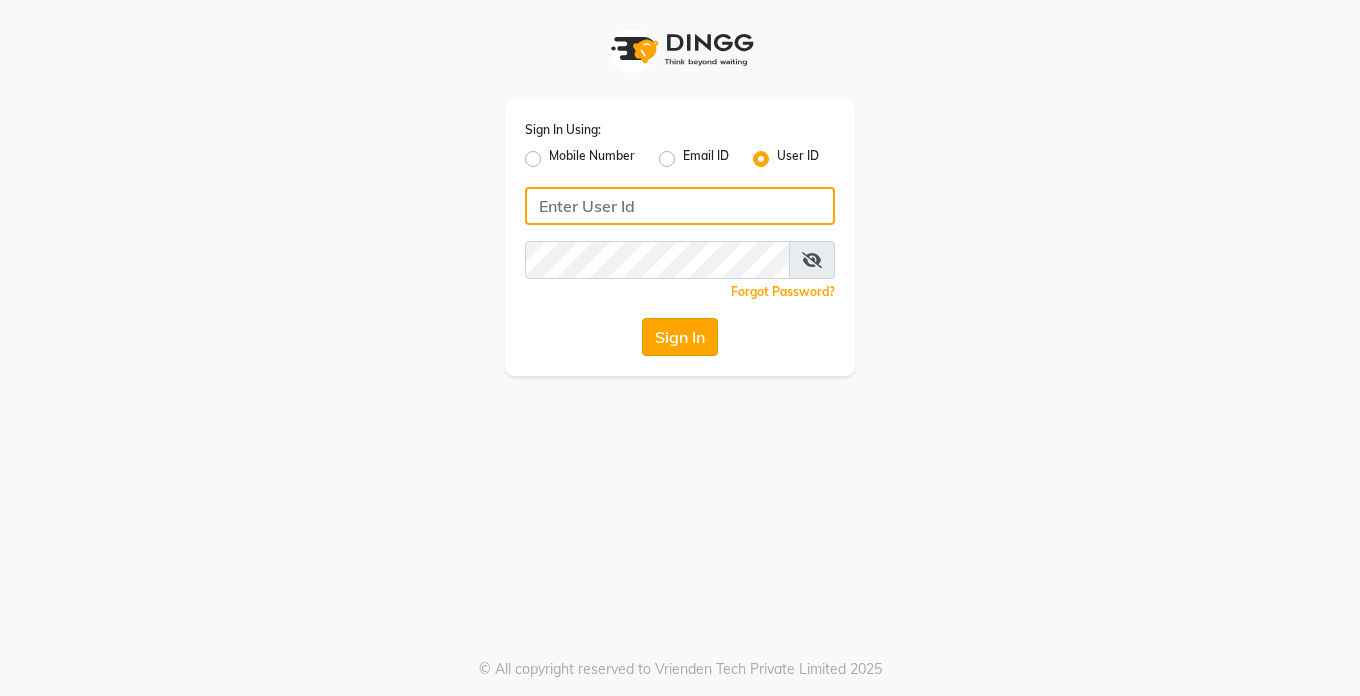 type on "Dedios123" 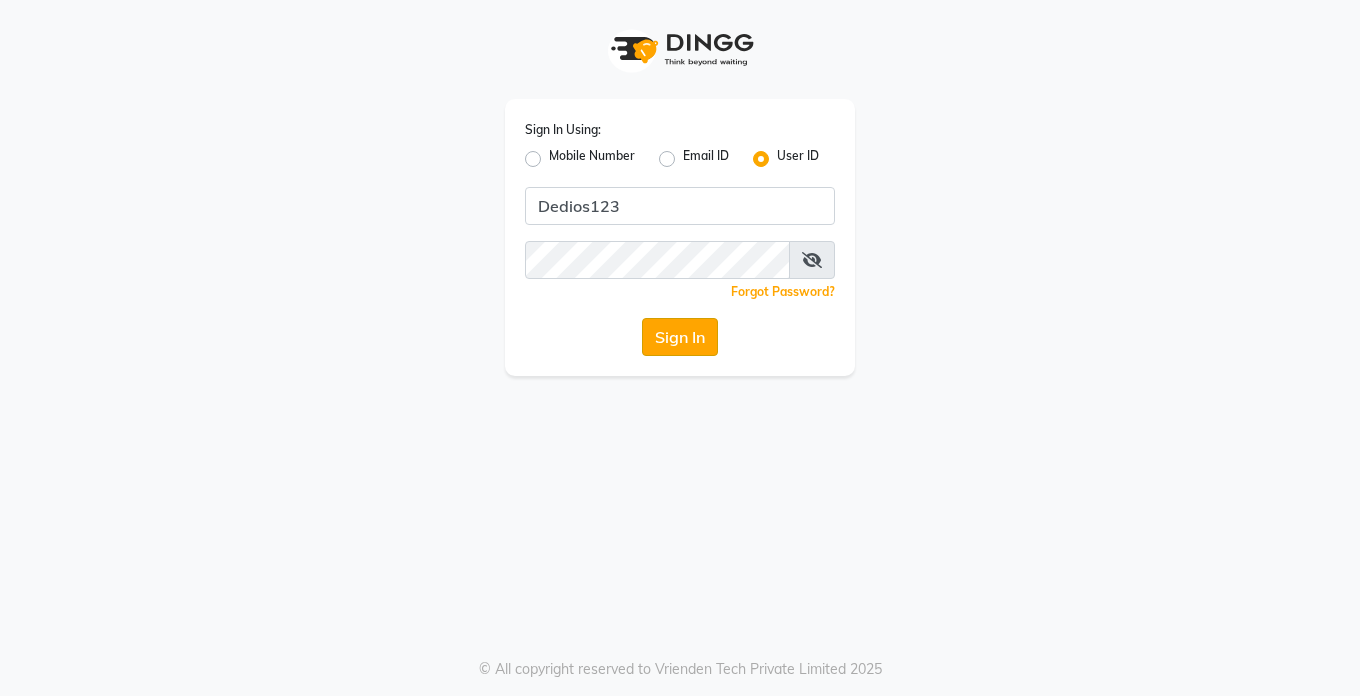 click on "Sign In" 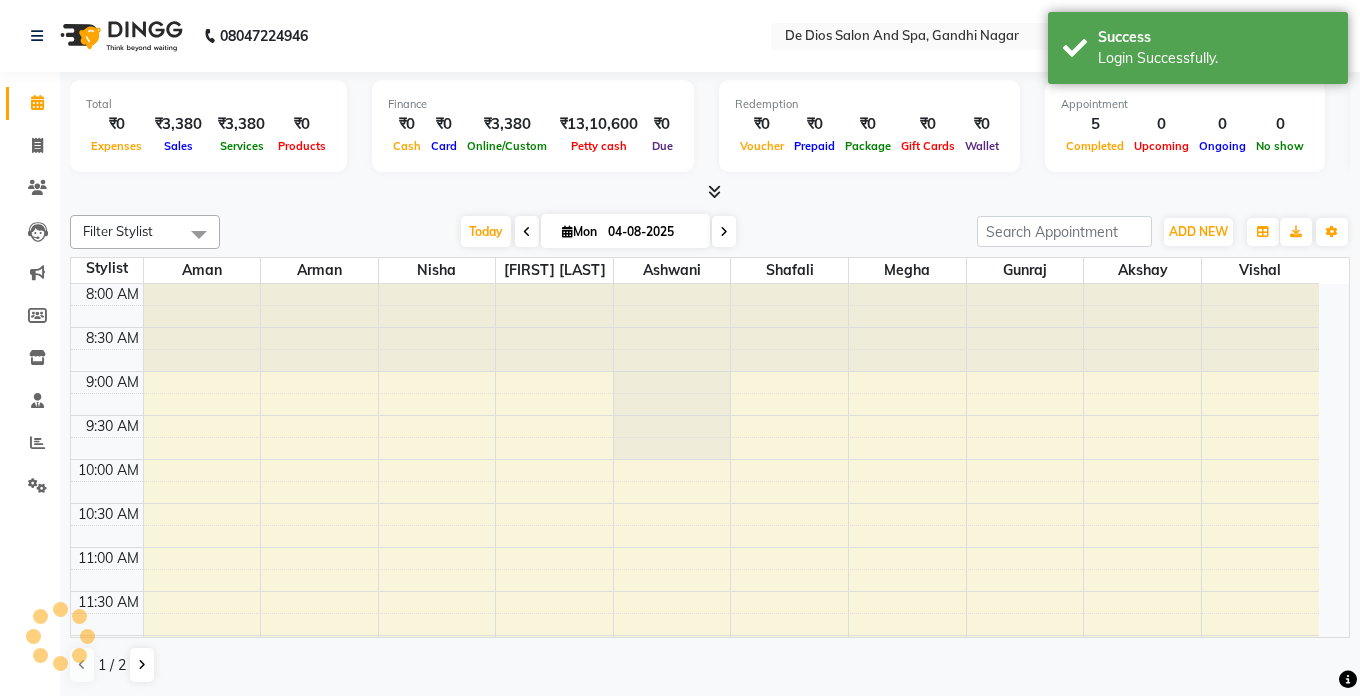 select on "en" 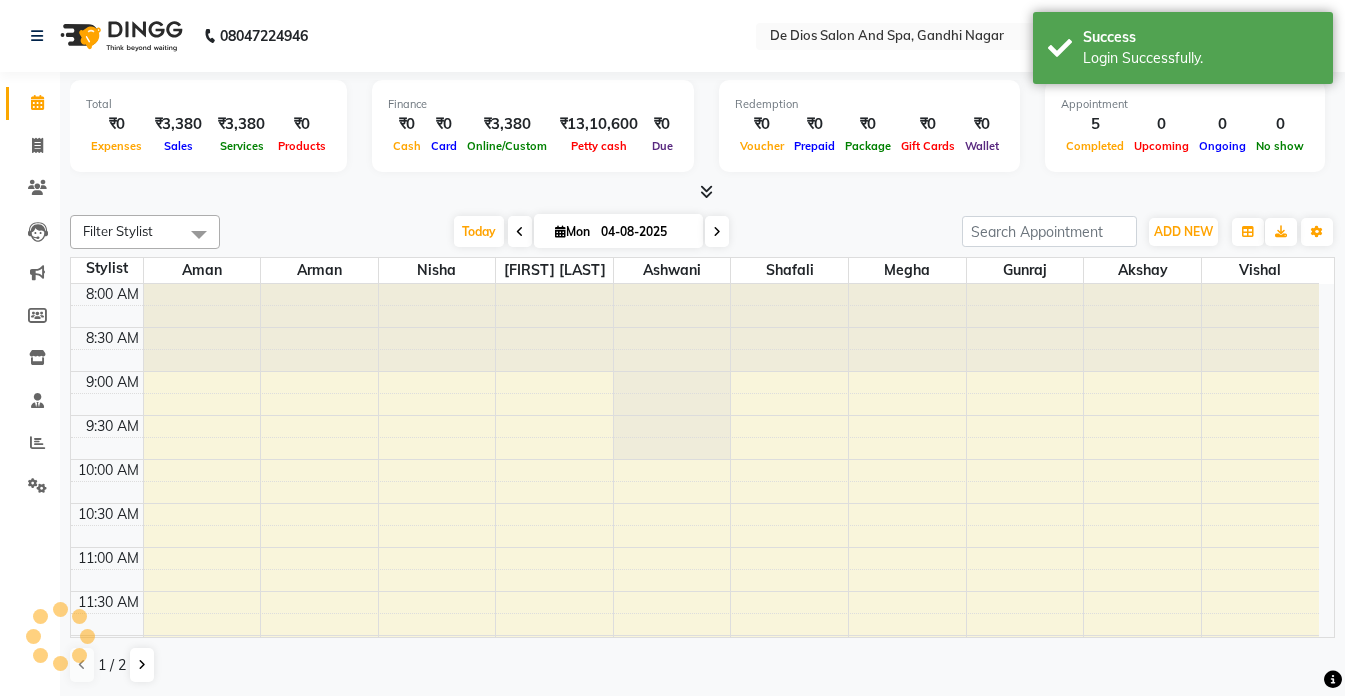 scroll, scrollTop: 0, scrollLeft: 0, axis: both 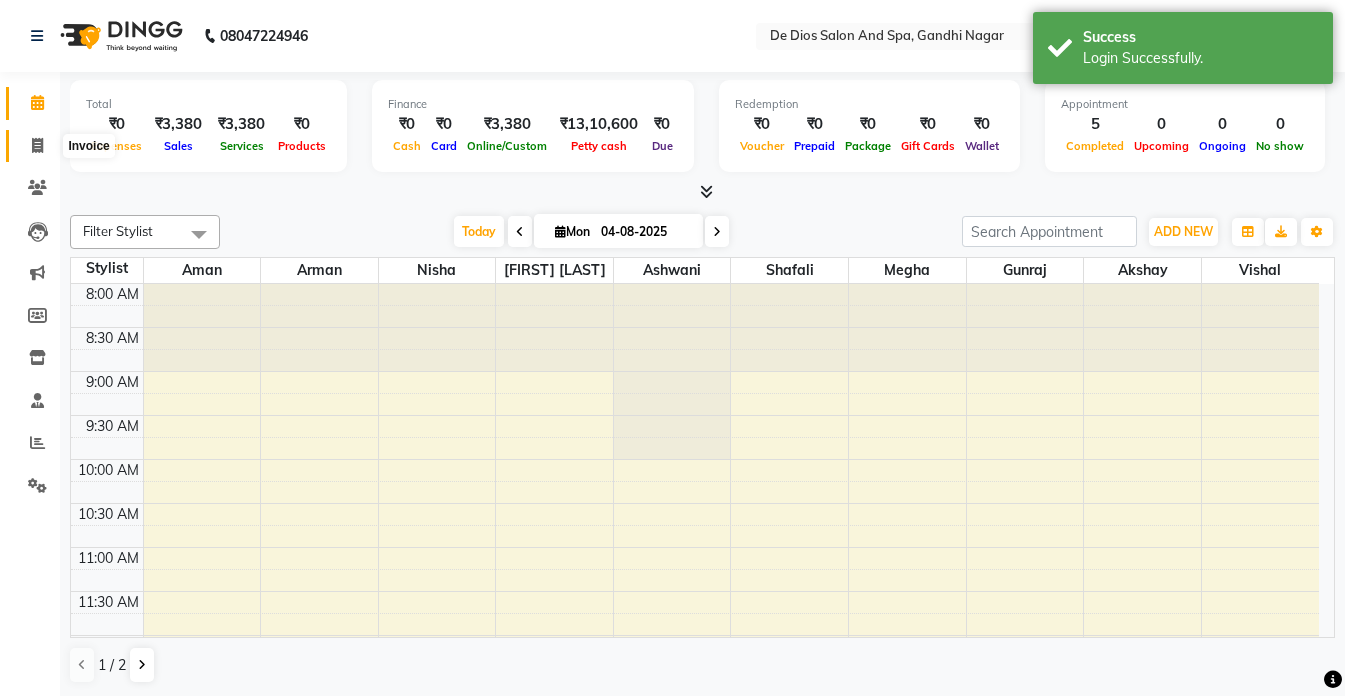 click 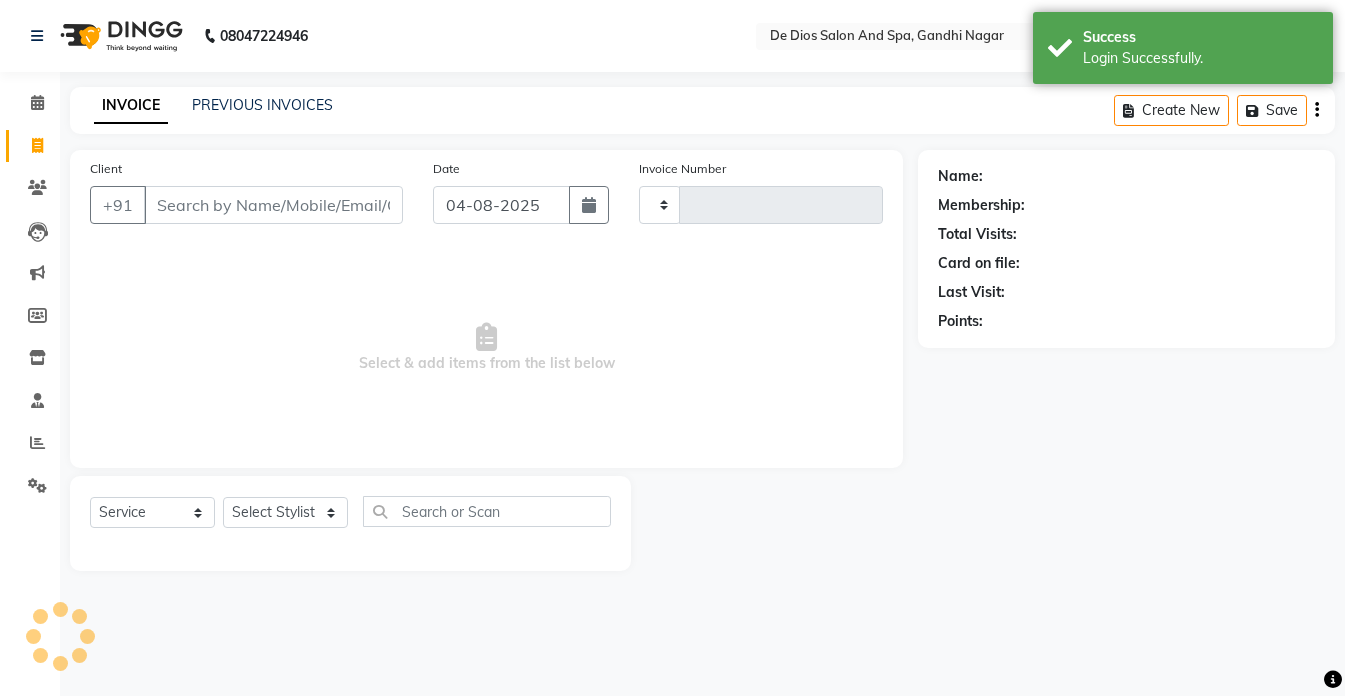 type on "2060" 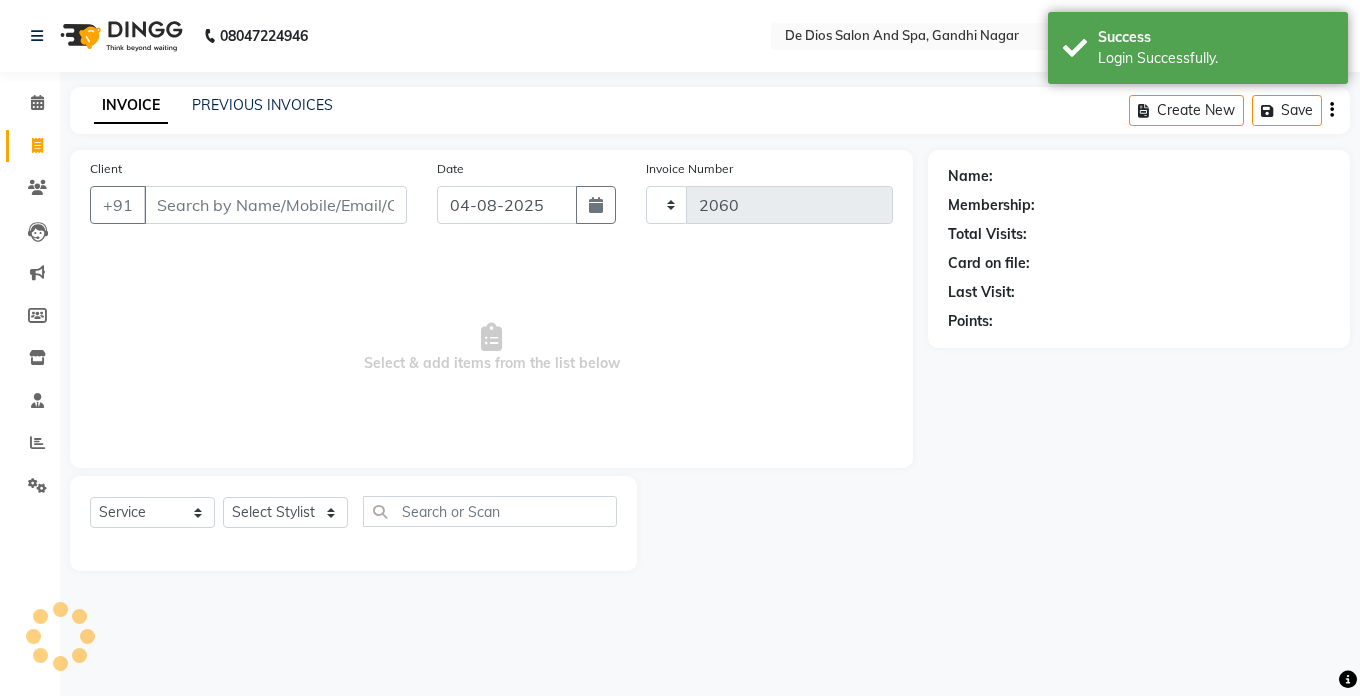 select on "6431" 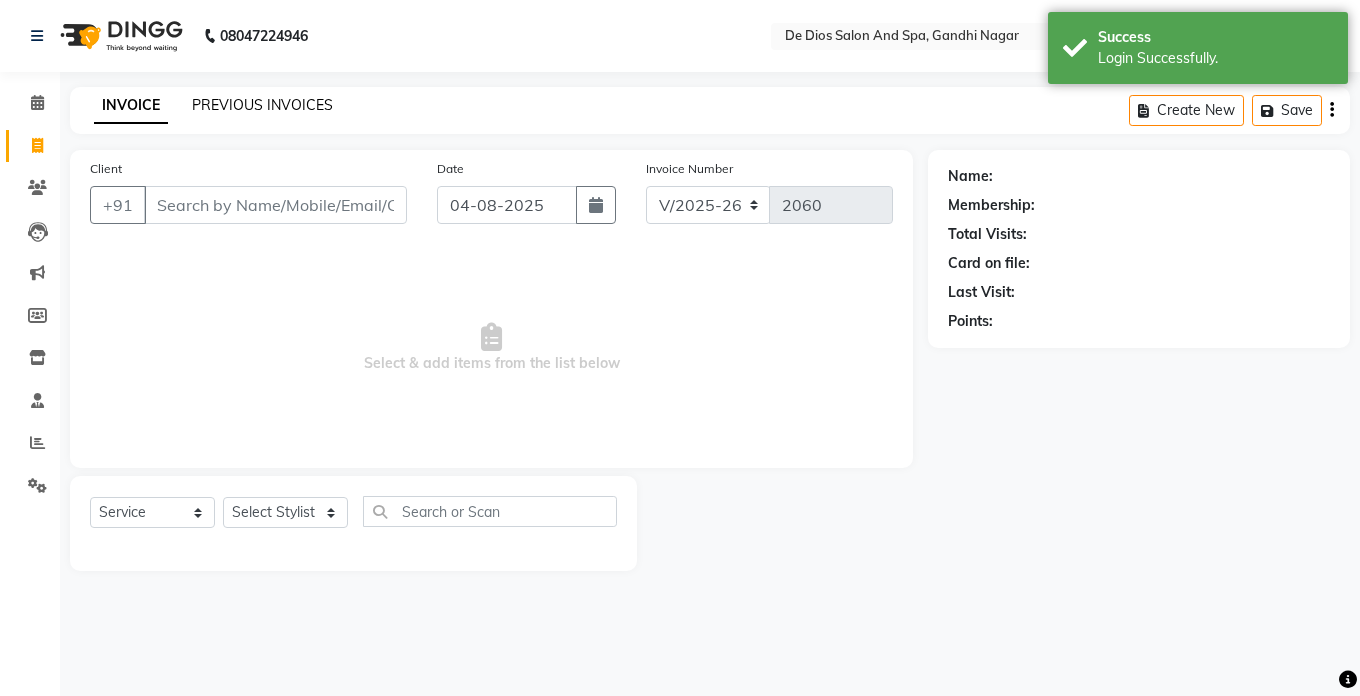 click on "PREVIOUS INVOICES" 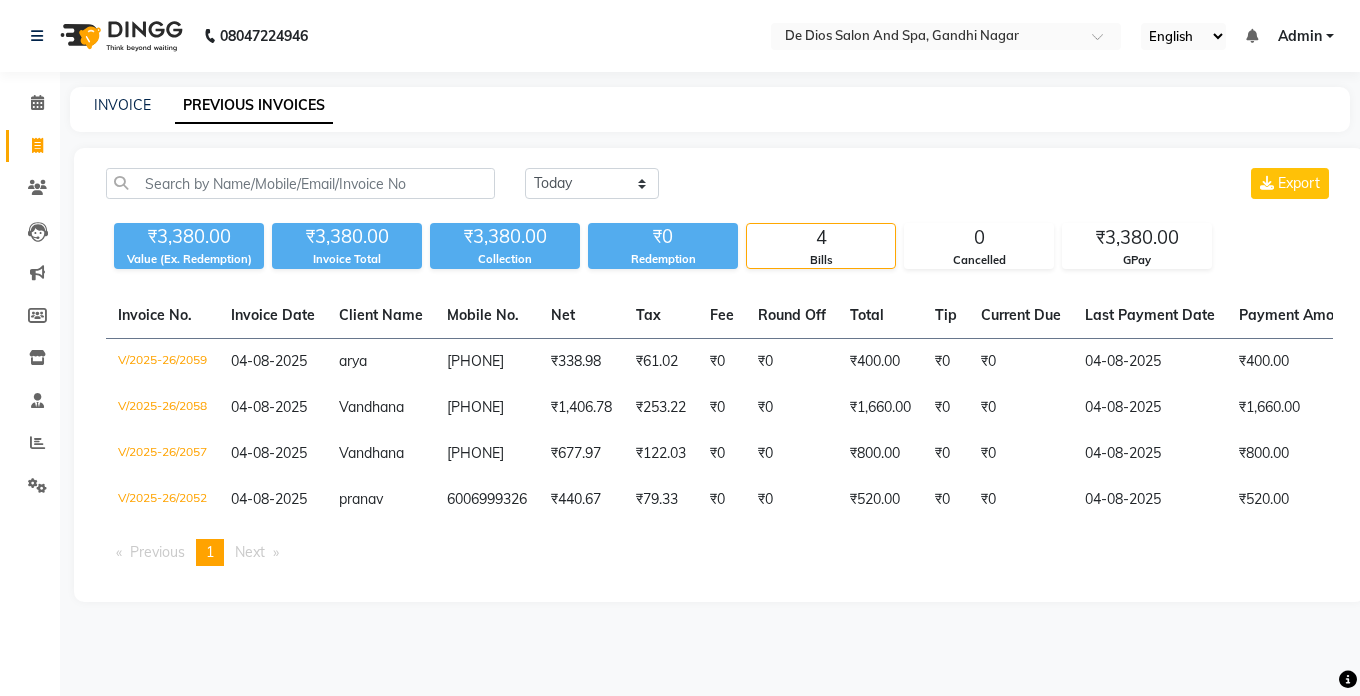 click on "INVOICE" 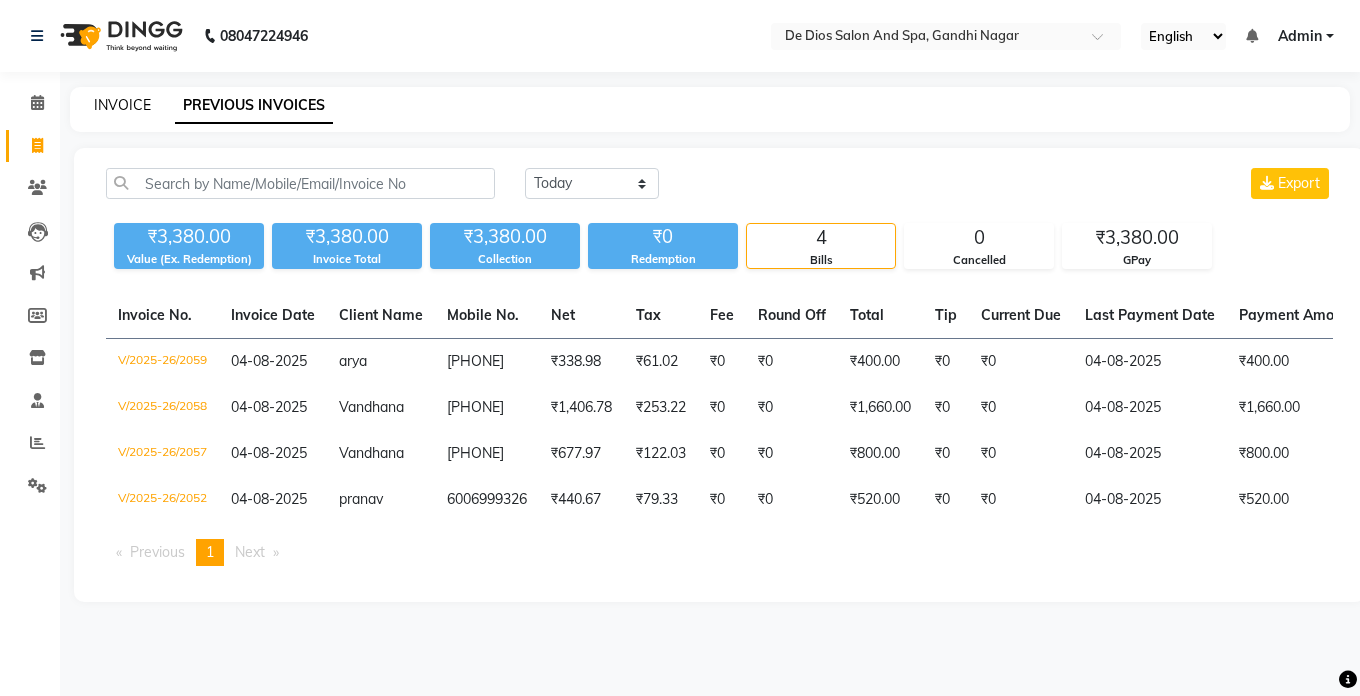 click on "INVOICE" 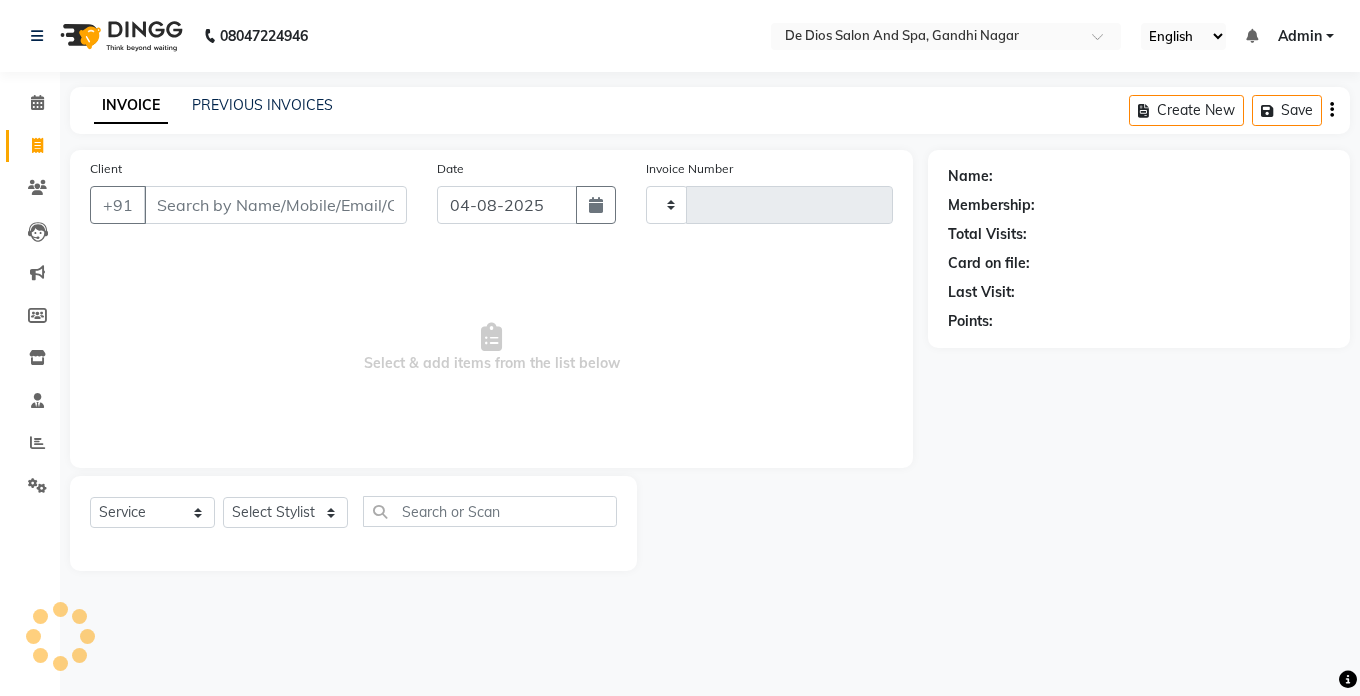 type on "2060" 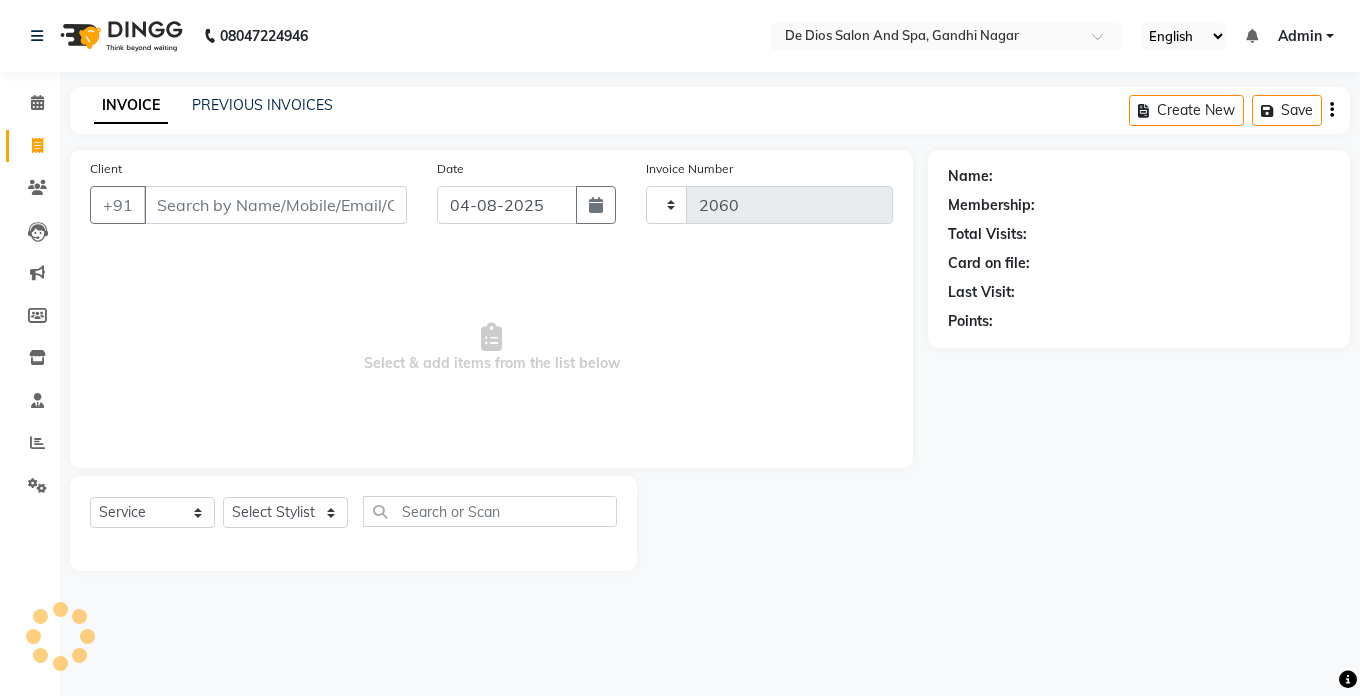 select on "6431" 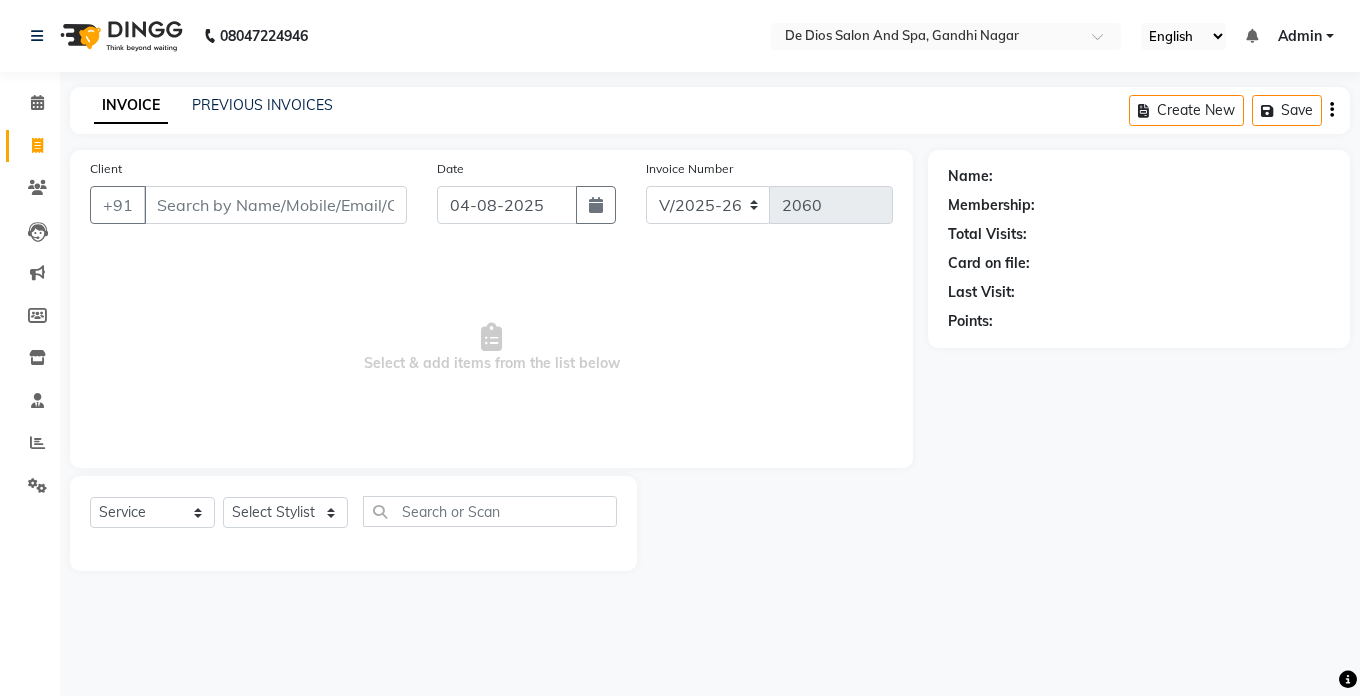click on "INVOICE PREVIOUS INVOICES" 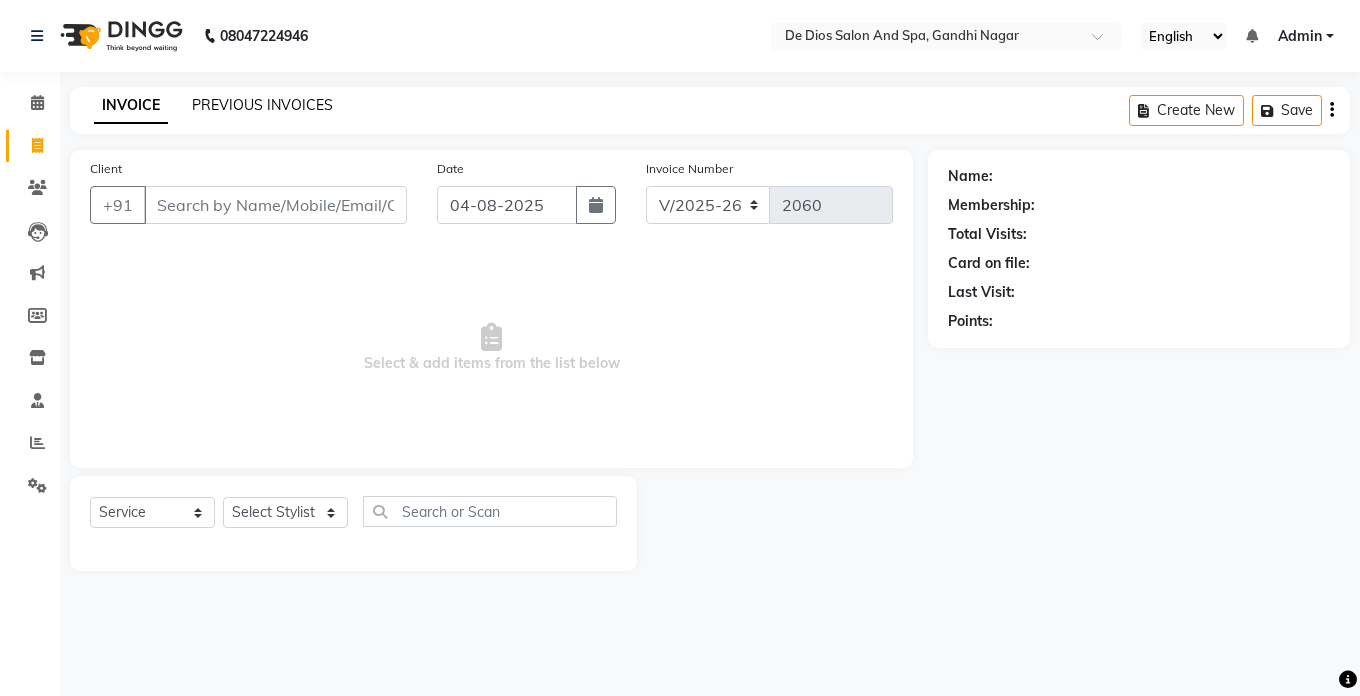 click on "PREVIOUS INVOICES" 